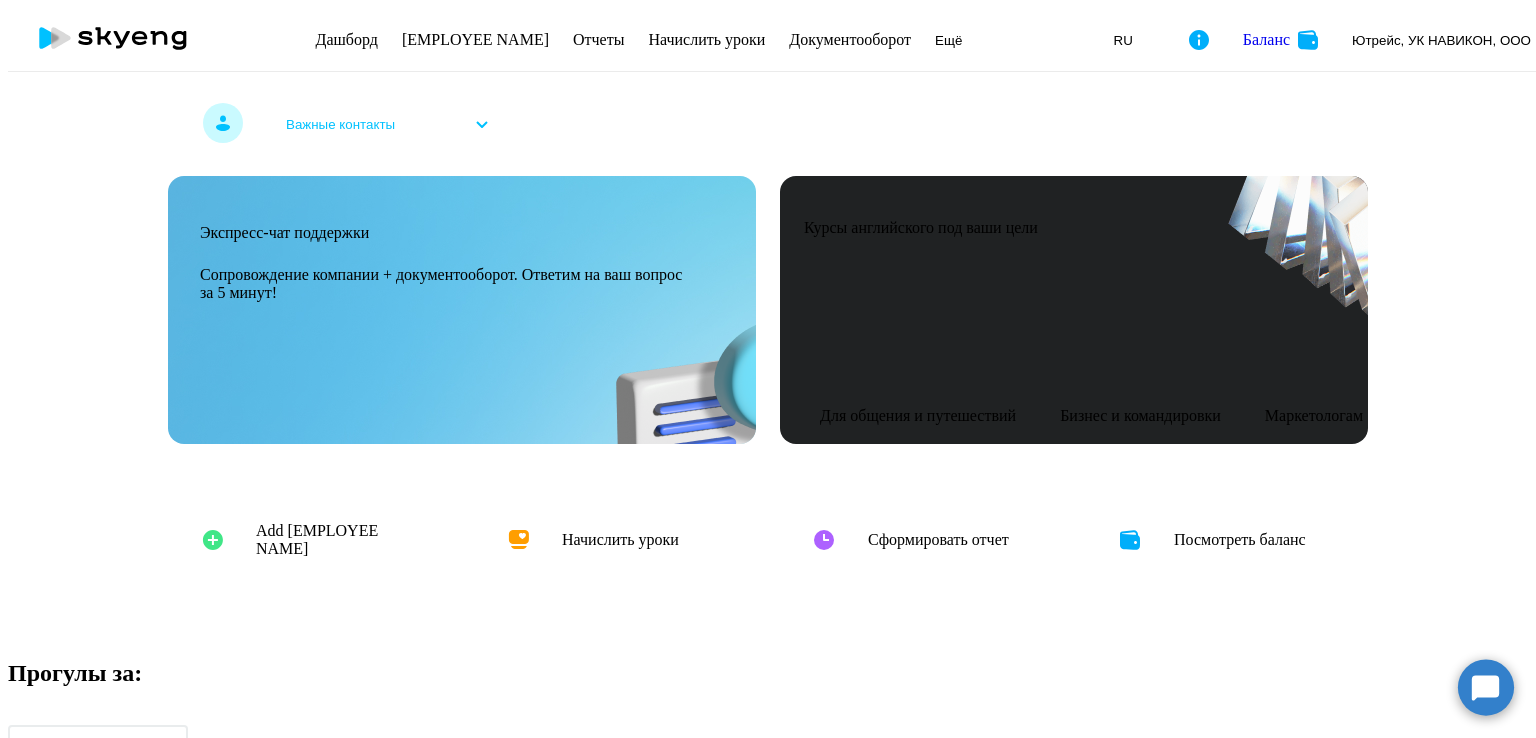 scroll, scrollTop: 0, scrollLeft: 0, axis: both 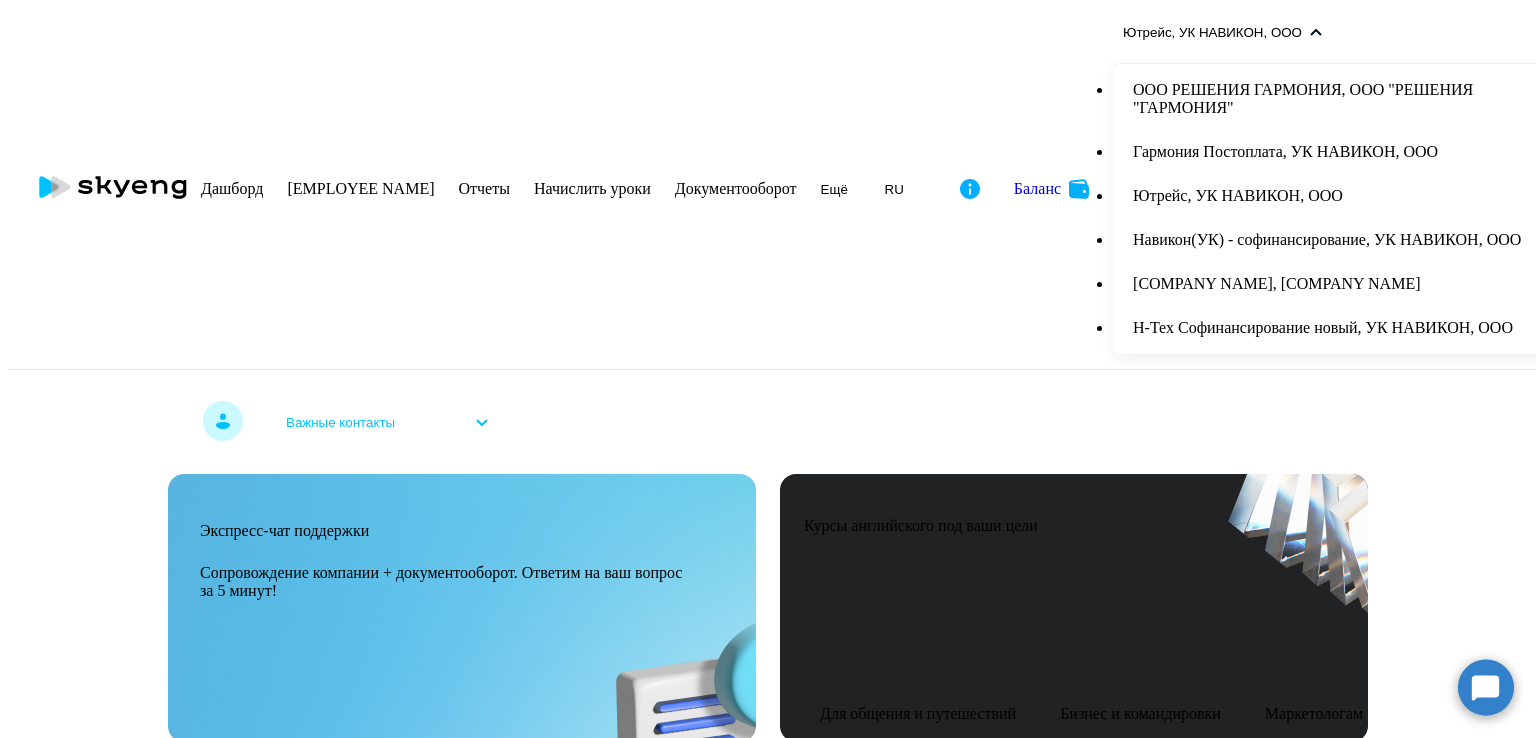 click on "Гармония Постоплата, УК НАВИКОН, ООО" at bounding box center [1337, 152] 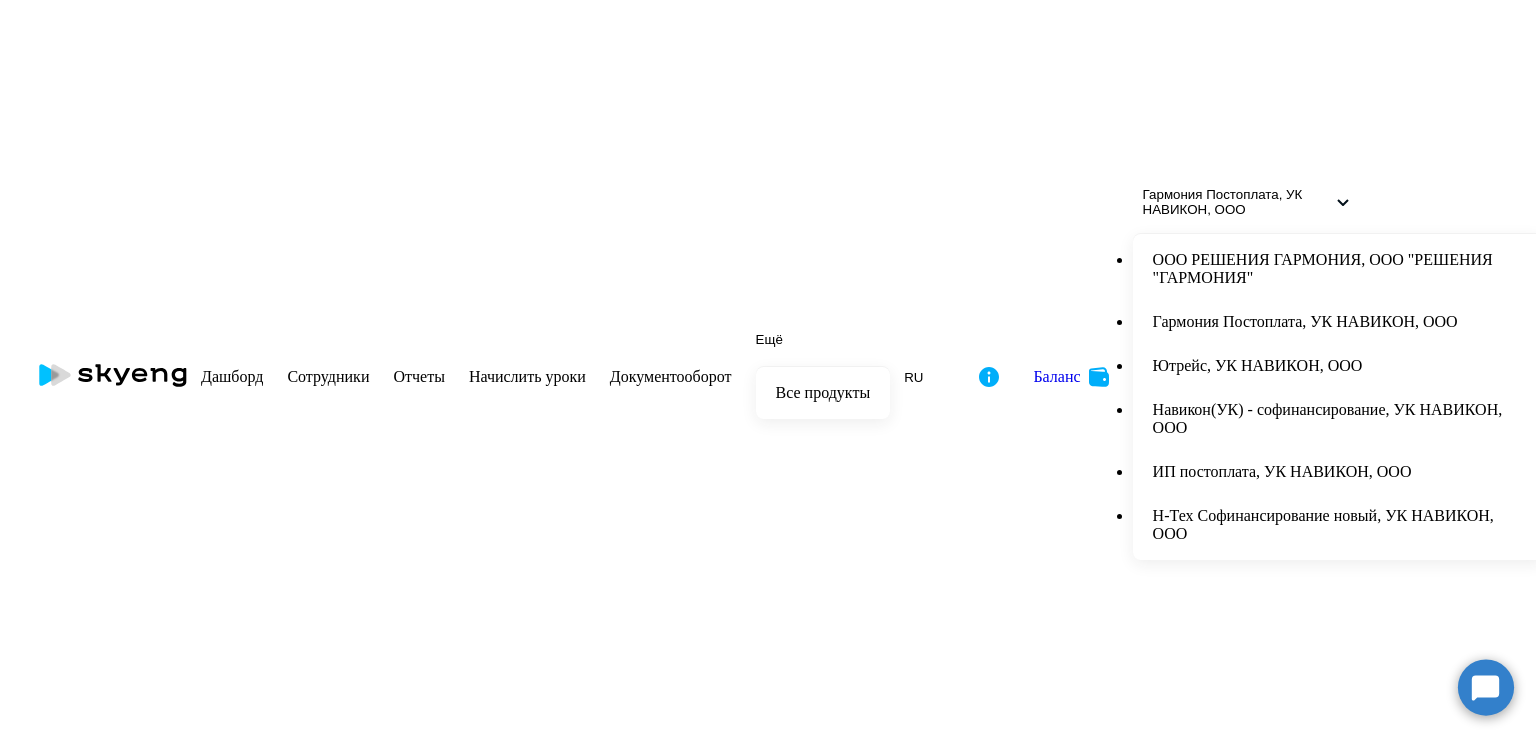 scroll, scrollTop: 0, scrollLeft: 0, axis: both 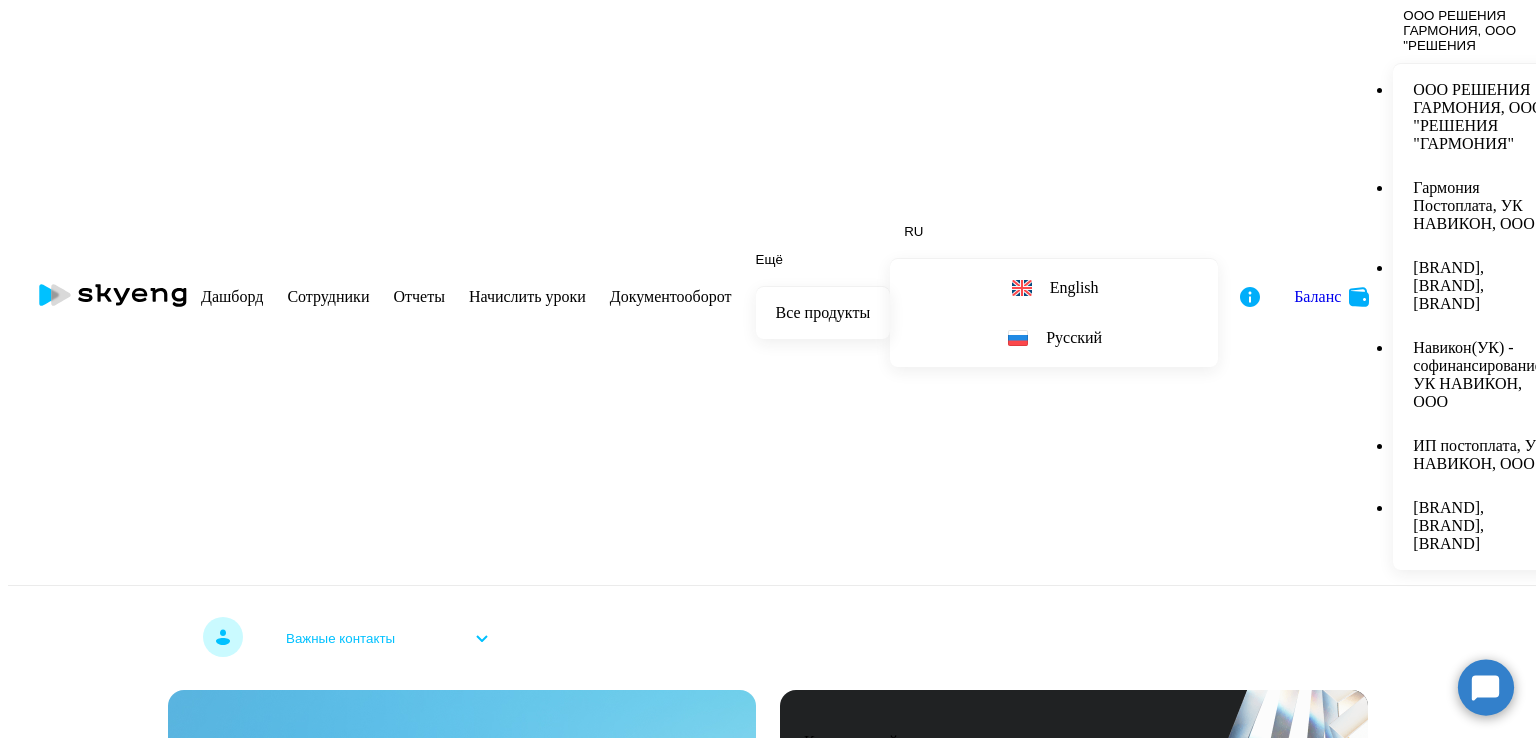 click on "ИП постоплата, УК НАВИКОН, ООО" at bounding box center (1483, 455) 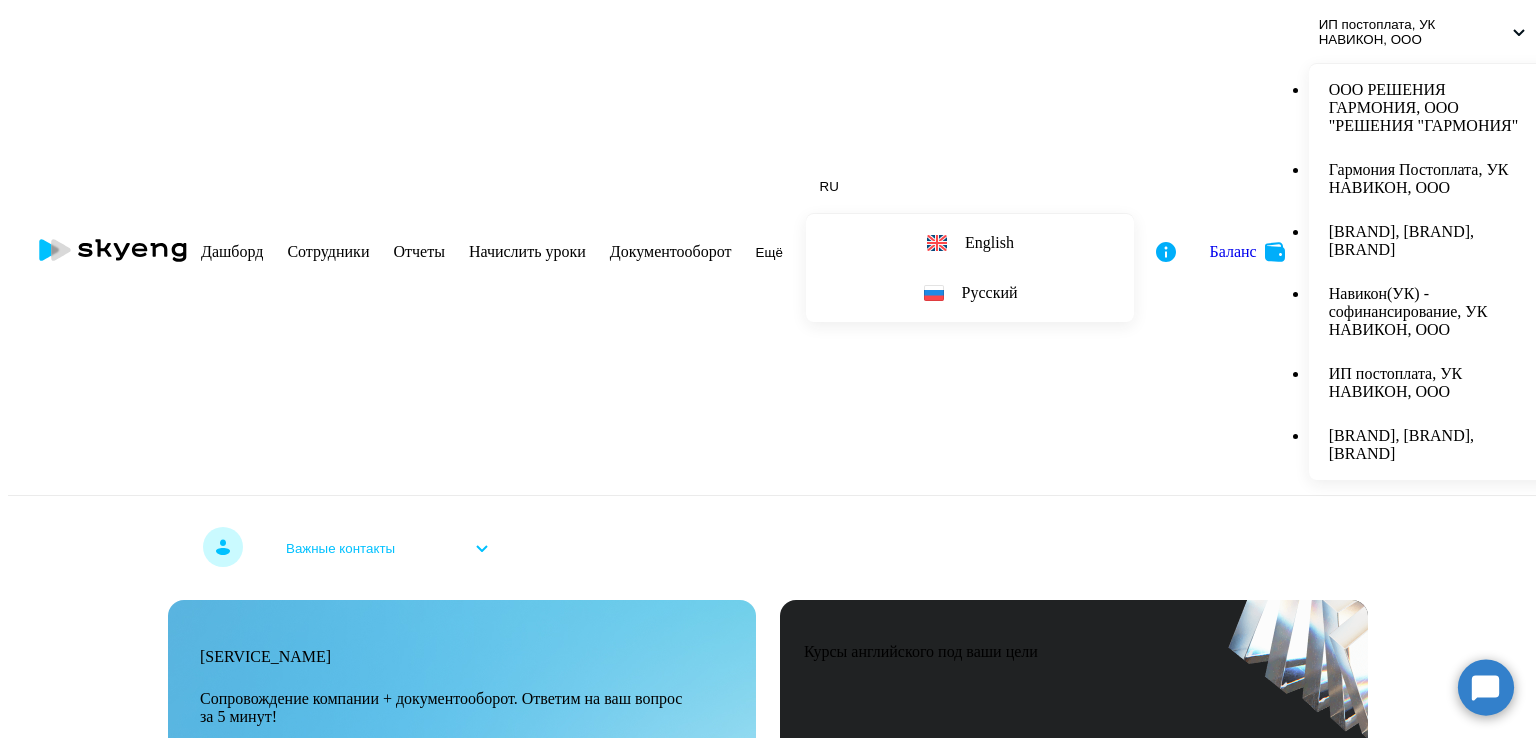 click on "Сотрудники" at bounding box center (328, 251) 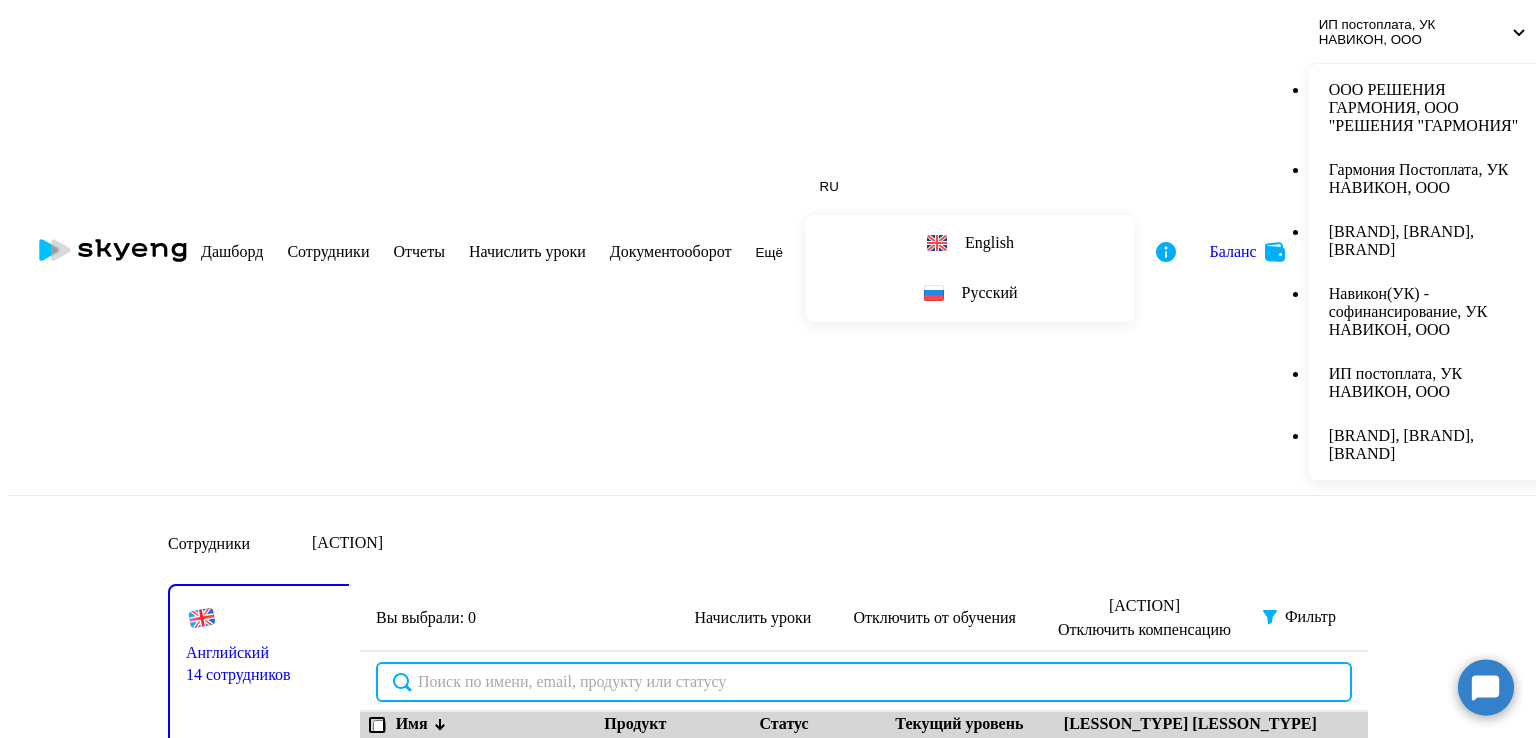 click at bounding box center (864, 682) 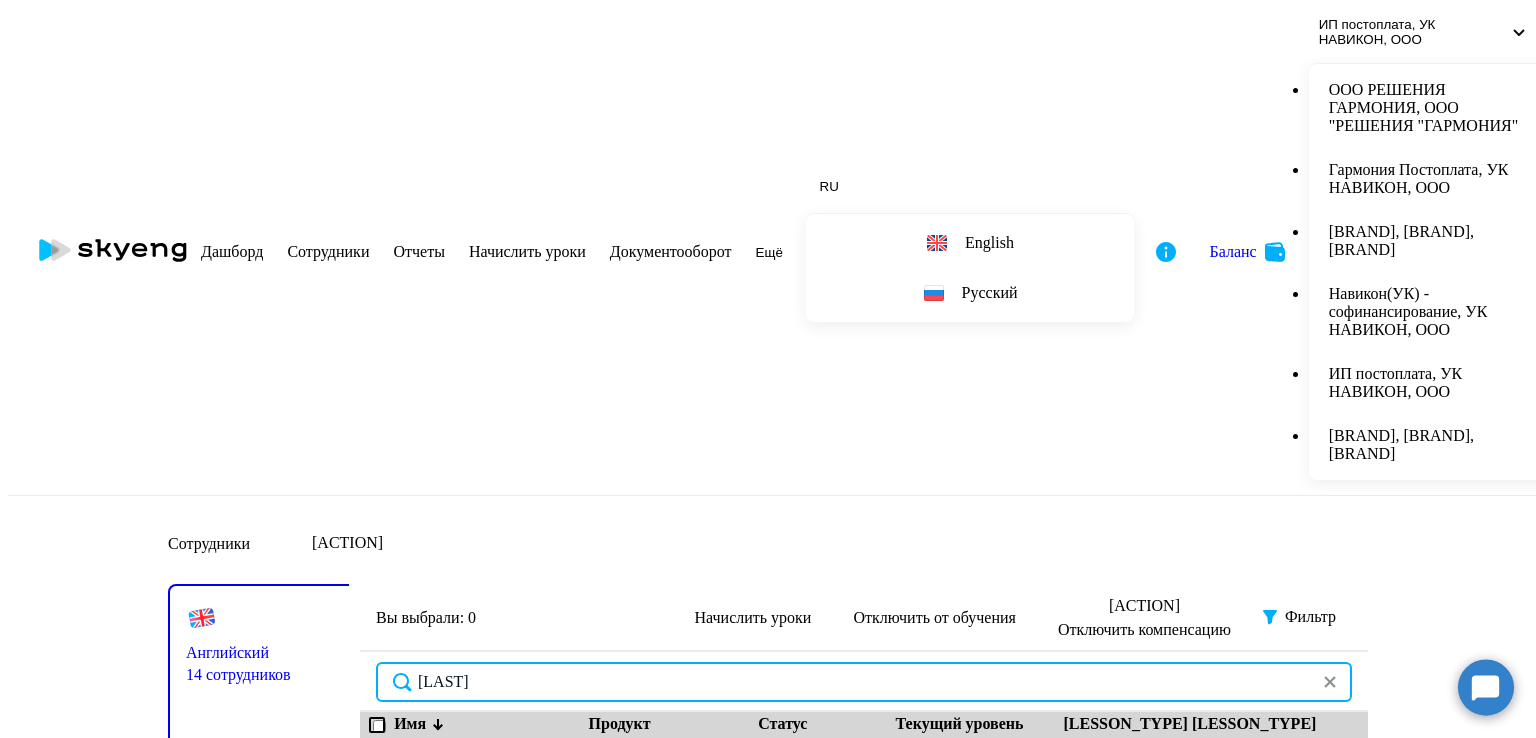 type on "[LAST]" 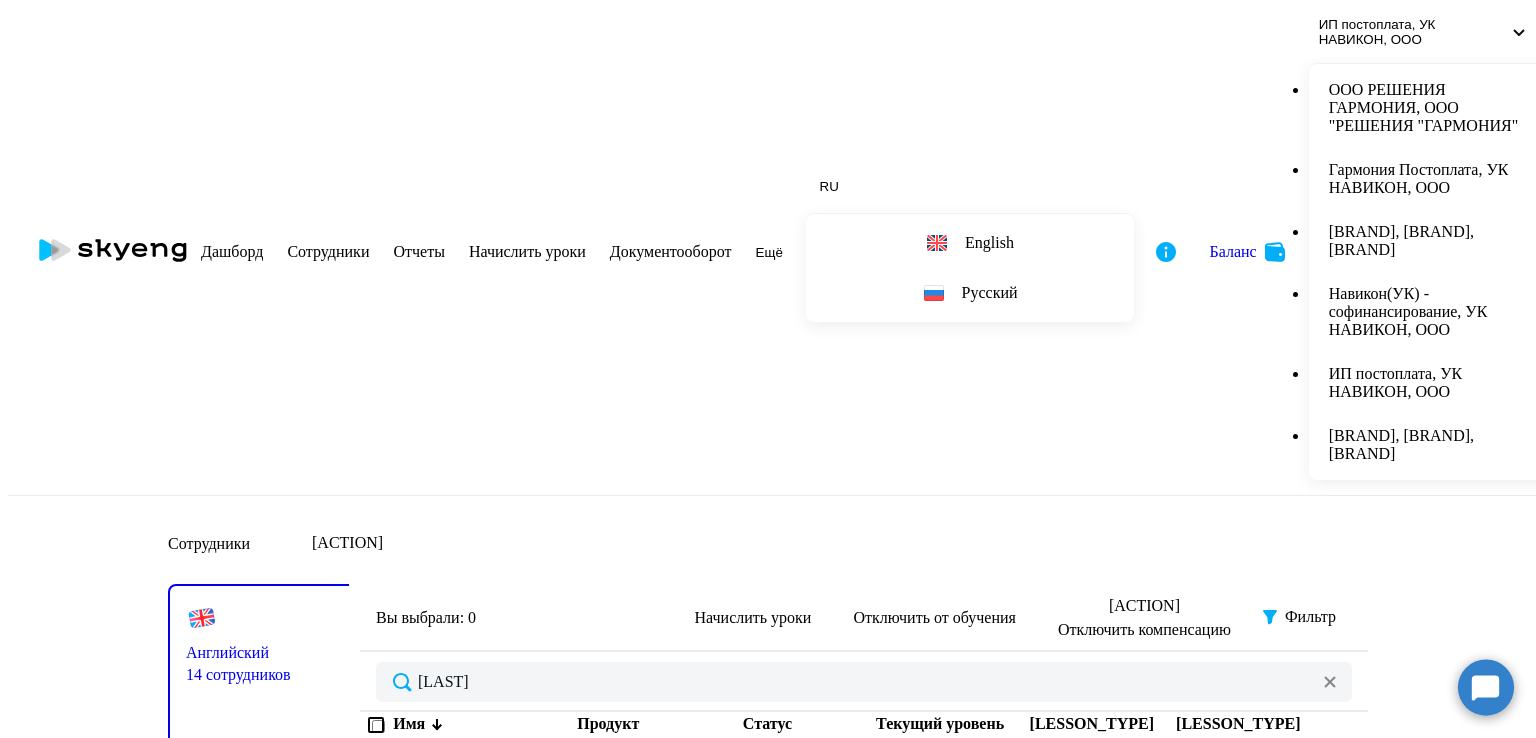 click at bounding box center (371, 748) 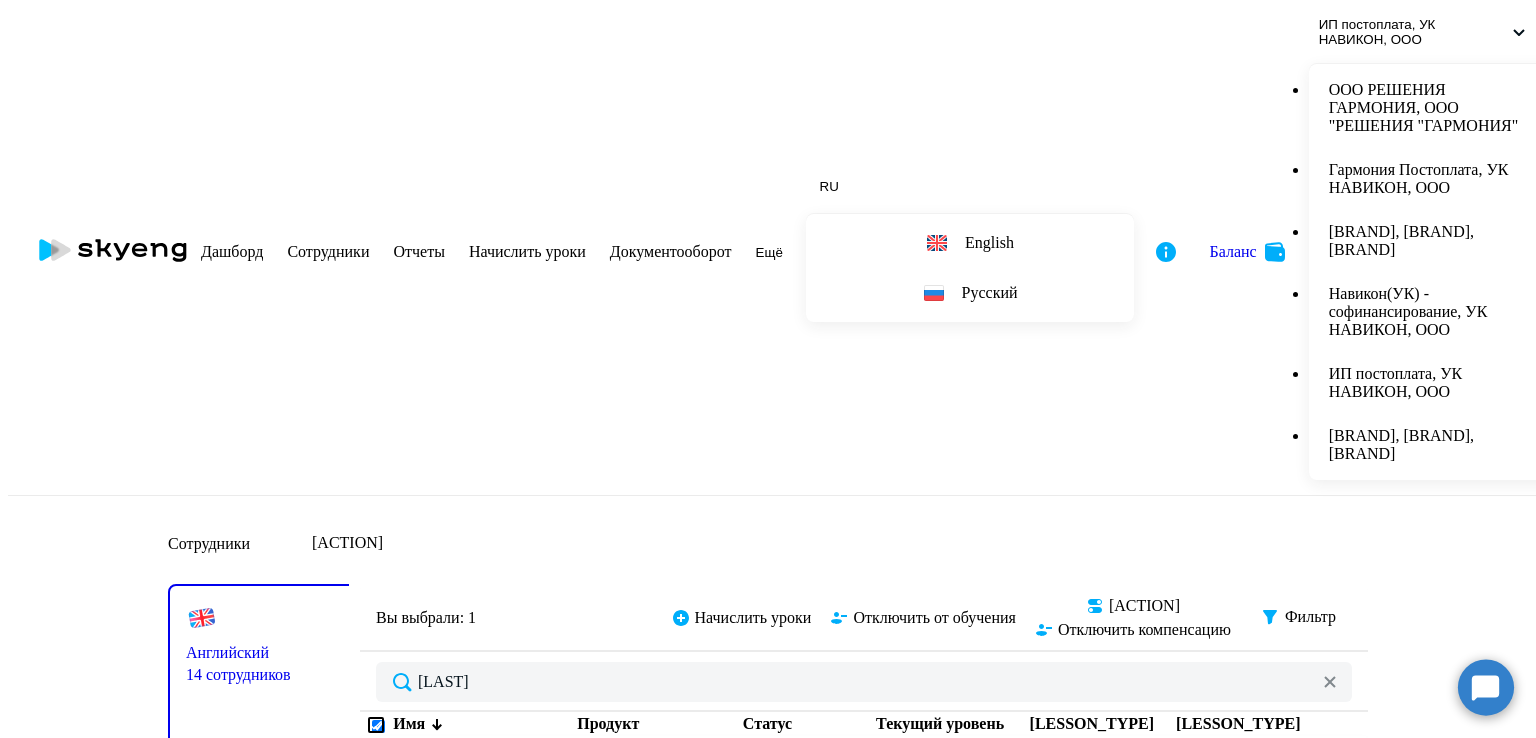 click on "[FIRST] [LAST]" at bounding box center [483, 762] 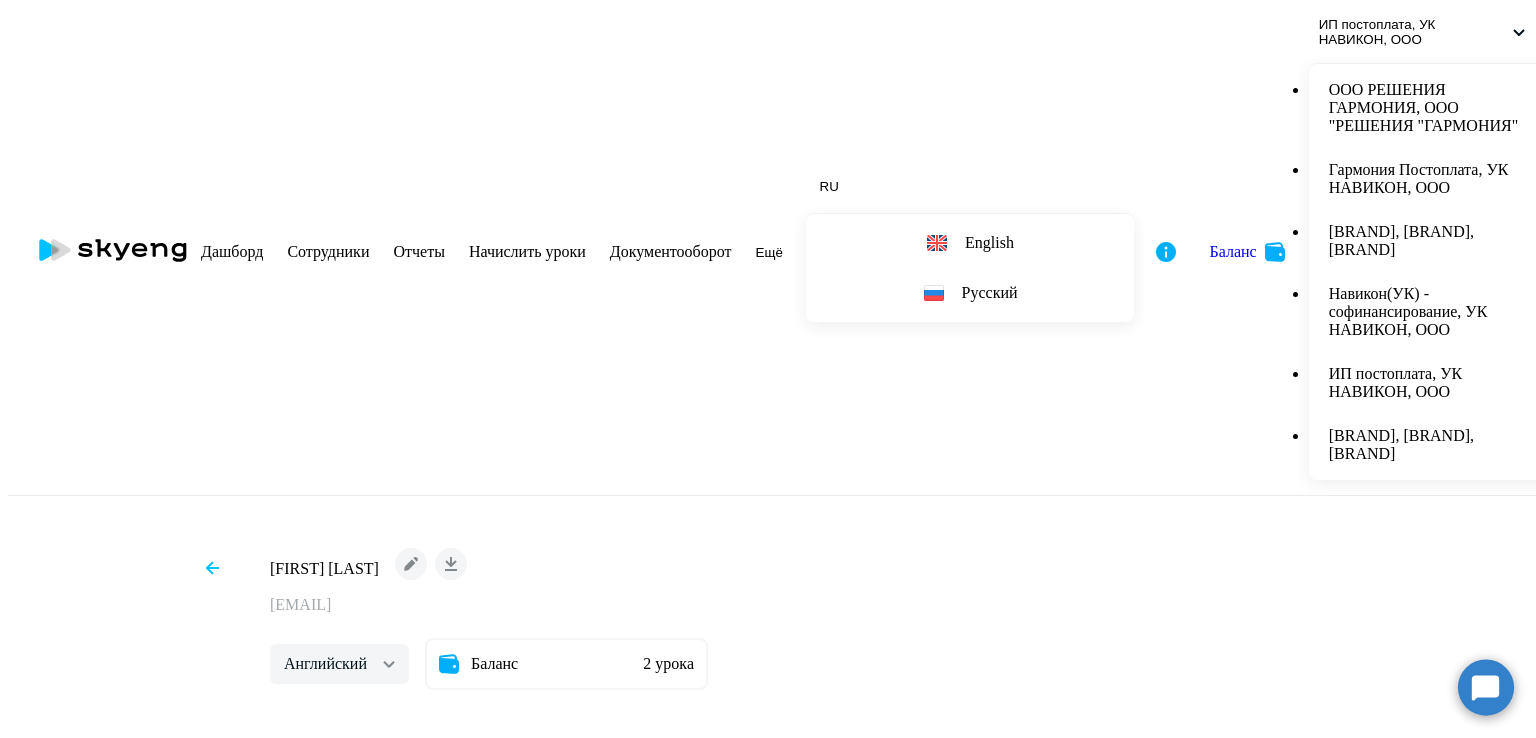 scroll, scrollTop: 0, scrollLeft: 0, axis: both 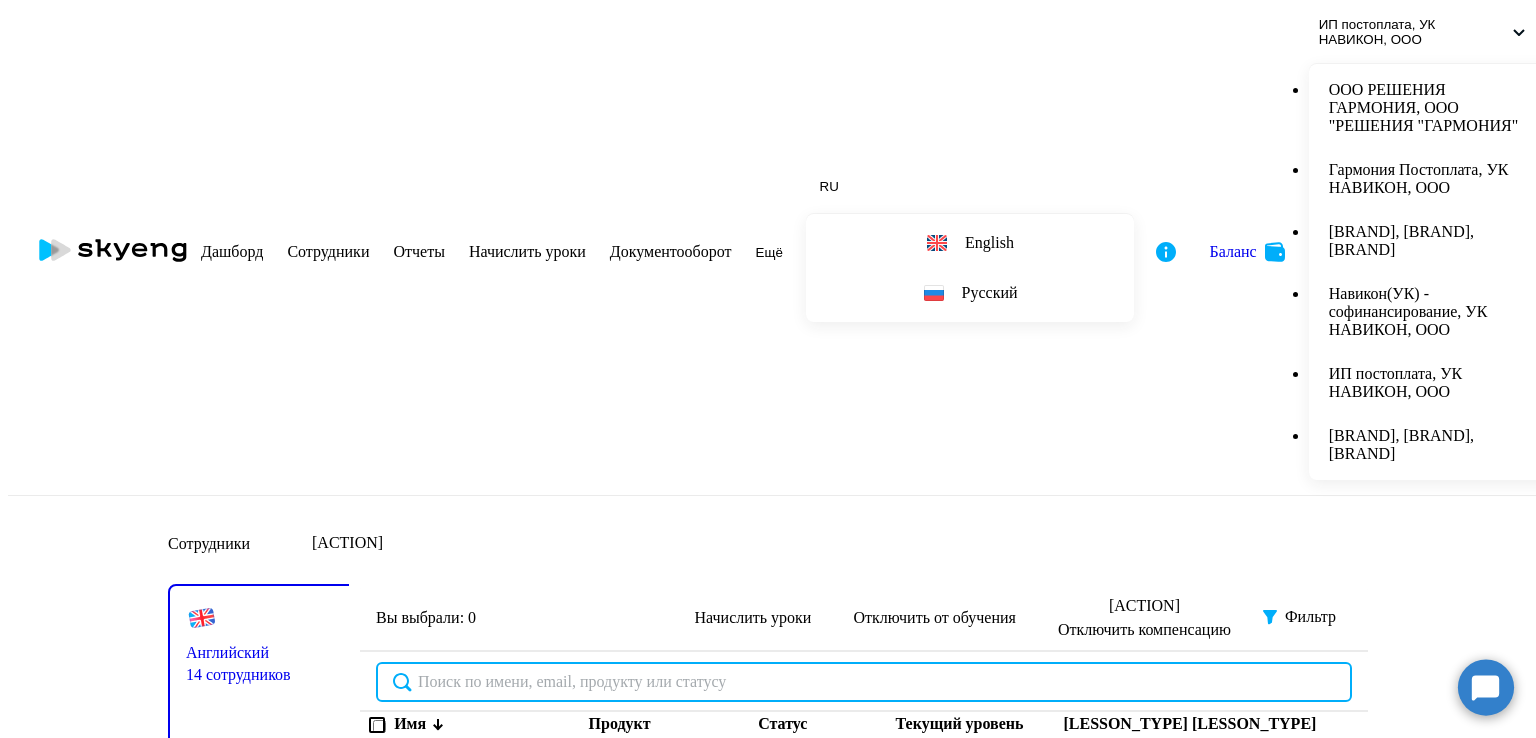 click at bounding box center [864, 682] 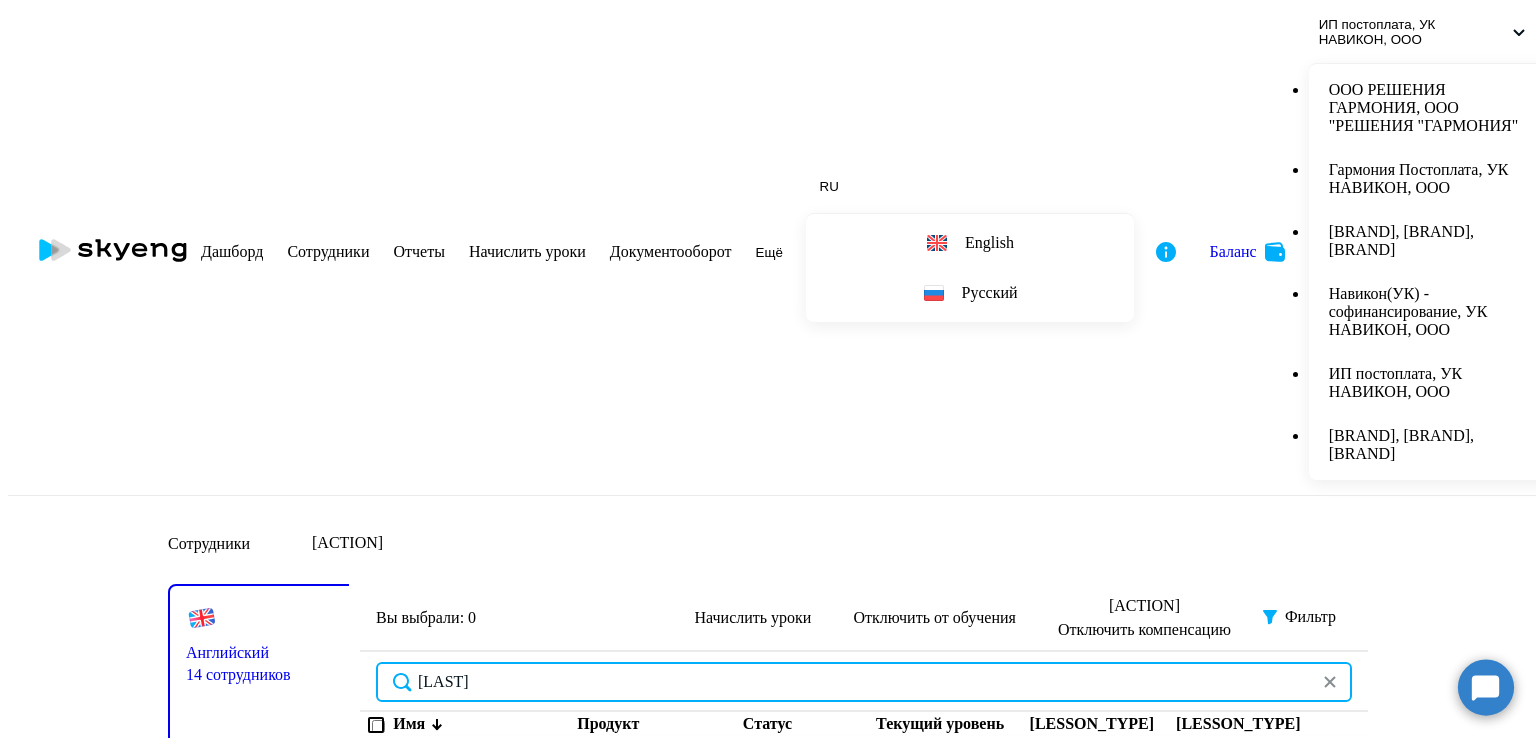 type on "[LAST]" 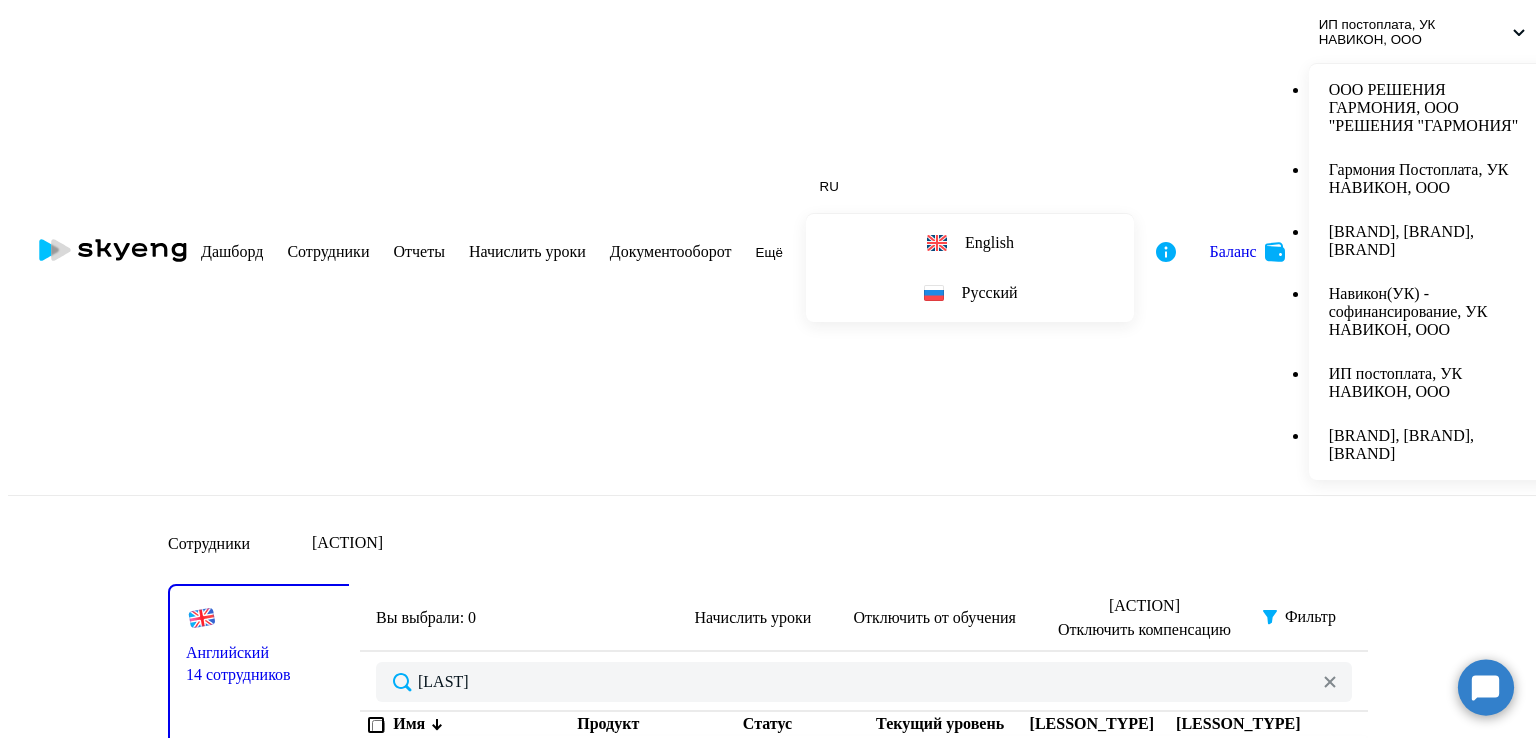 click at bounding box center [371, 748] 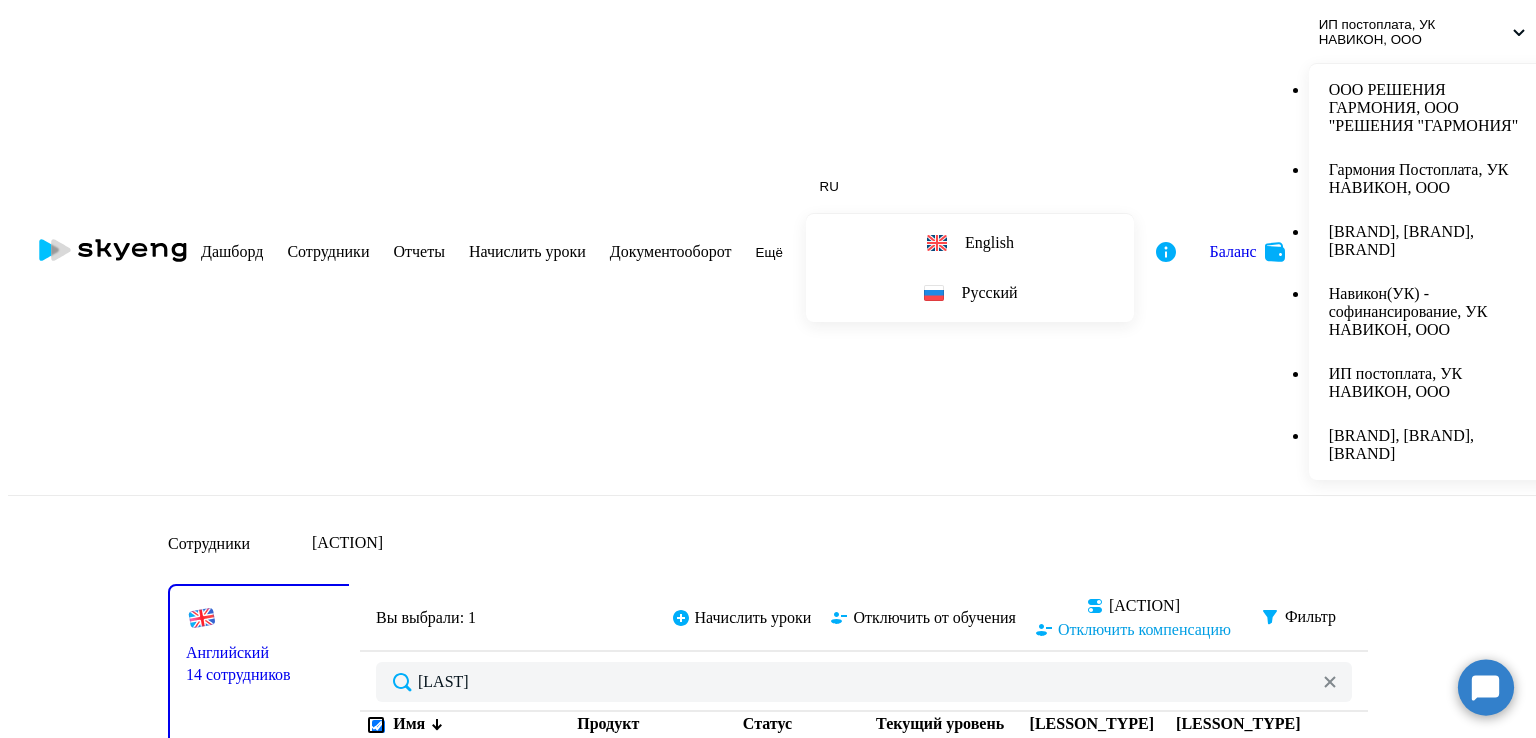 click on "Отключить компенсацию" at bounding box center (1144, 606) 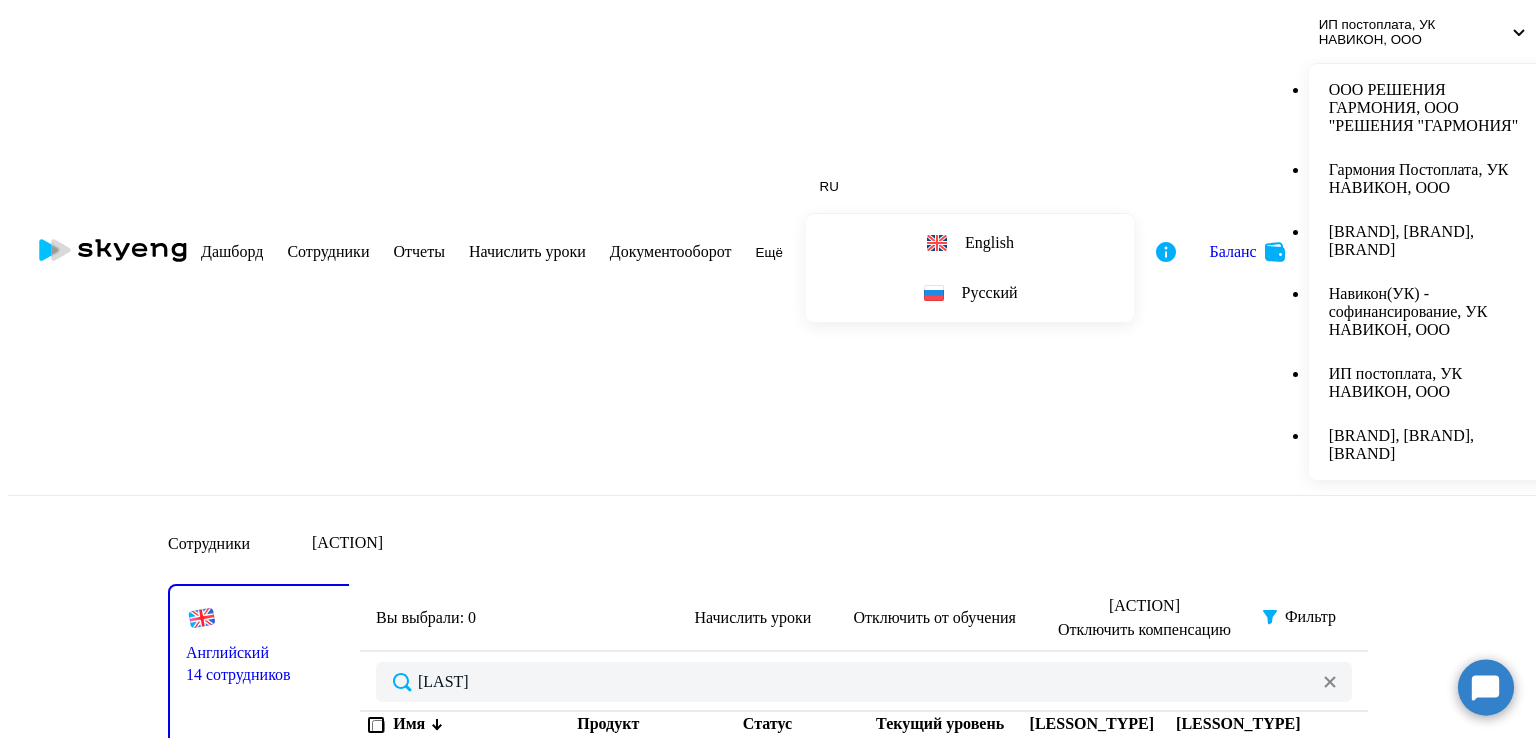 click on "[BRAND]
Добавить   Английский   14 сотрудников   Остальные   10 сотрудников  Все  23 активно   27 отключены   Вы выбрали: 0
Начислить уроки
Отключить от обучения
Управлять компенсацией
Отключить компенсацию
Фильтр
[LAST] [FIRST] [EMAIL] Английский General Идут постоянные занятия A2 - Pre-Intermediate  1   1
Отображать по:  30 строк   50 строк   100 строк   1 - 1 из 1 сотрудника" at bounding box center [768, 846] 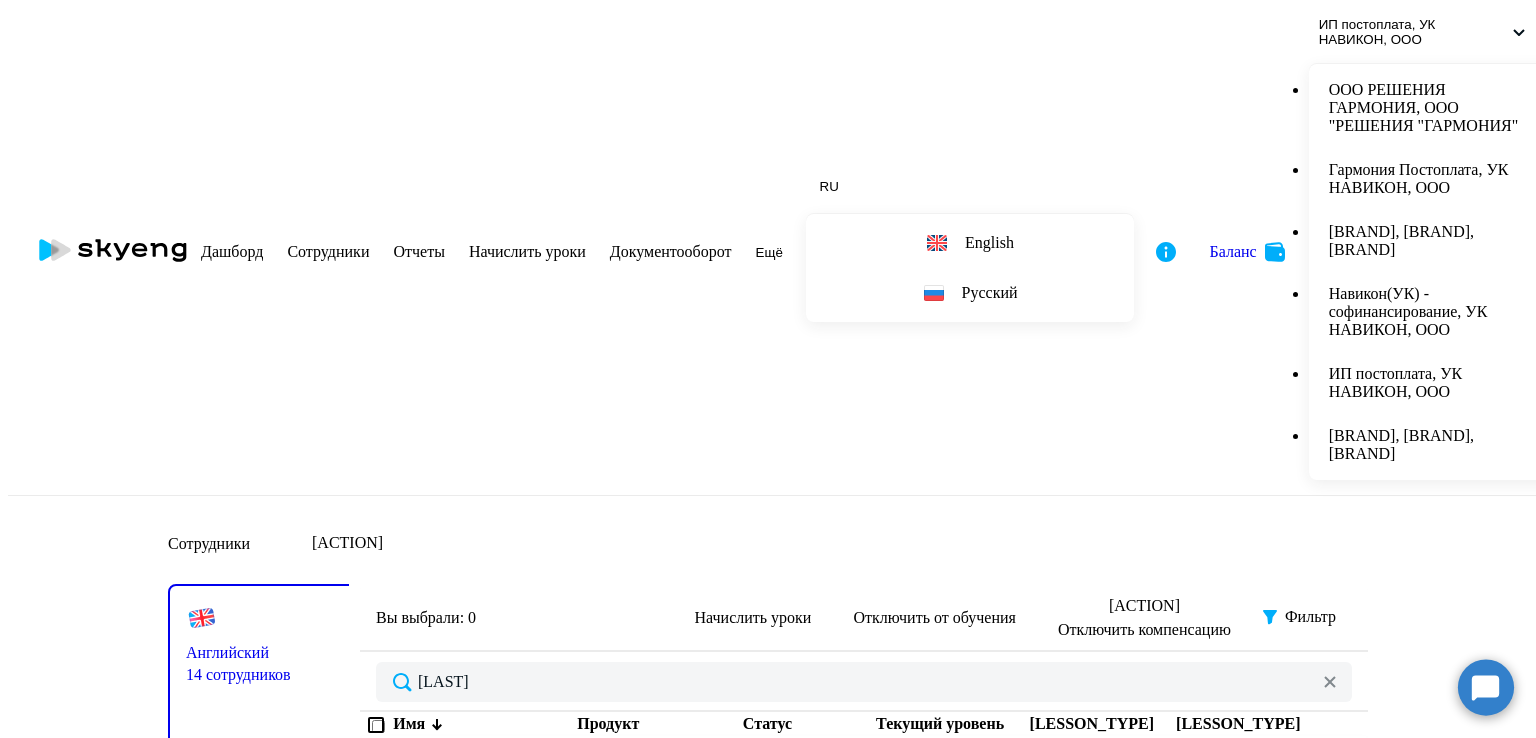 click on "[FIRST] [LAST]" at bounding box center (483, 762) 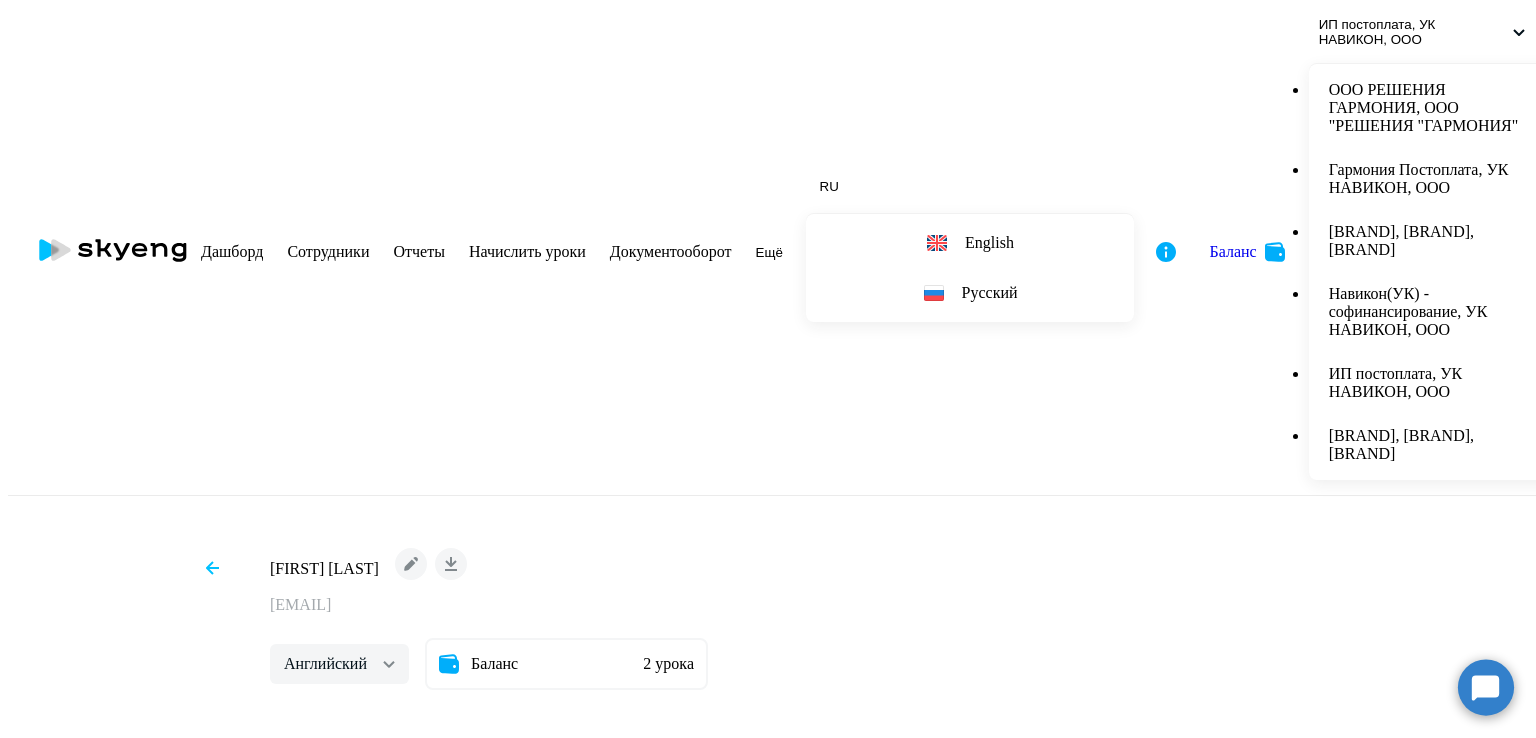 scroll, scrollTop: 756, scrollLeft: 0, axis: vertical 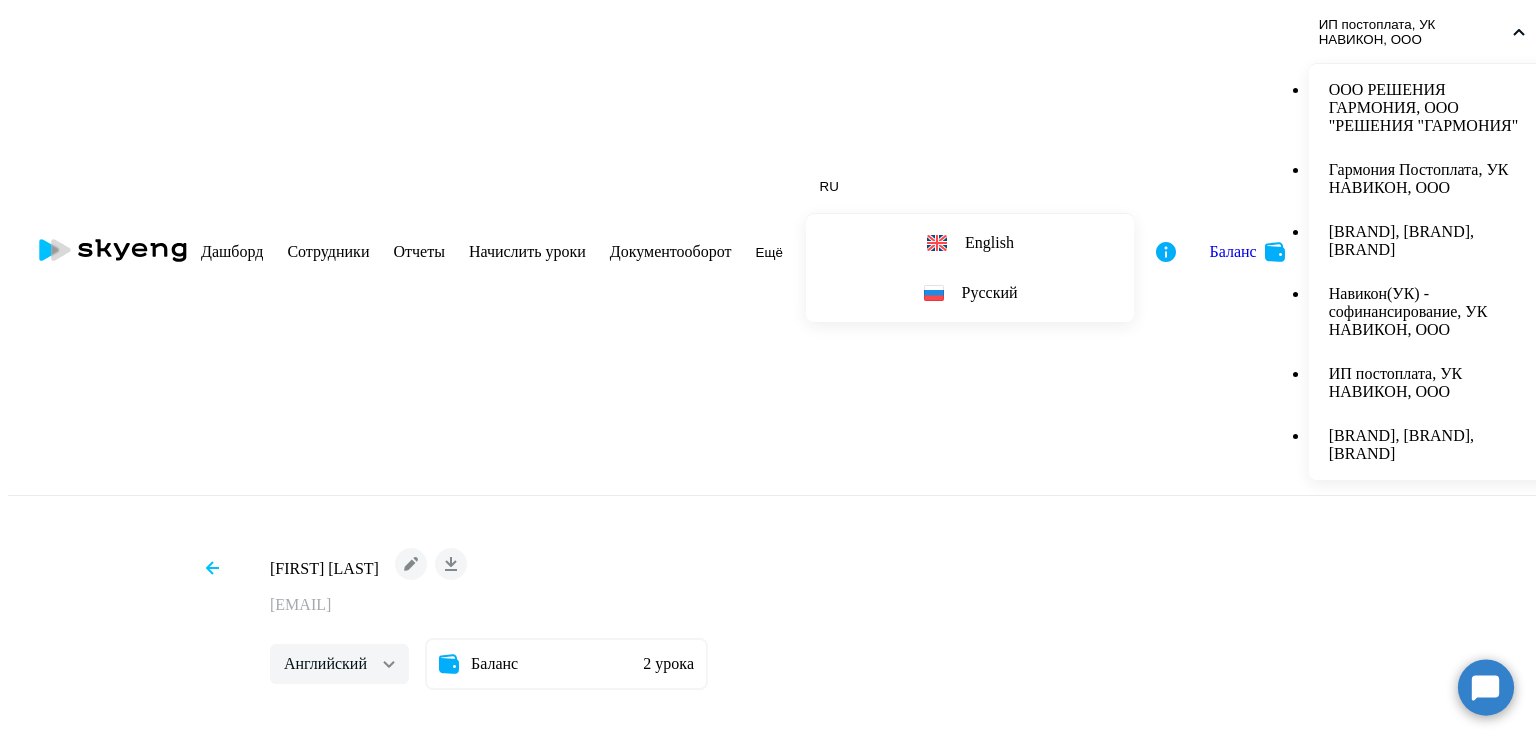 click on "[BRAND], [BRAND], [BRAND]" at bounding box center [1435, 445] 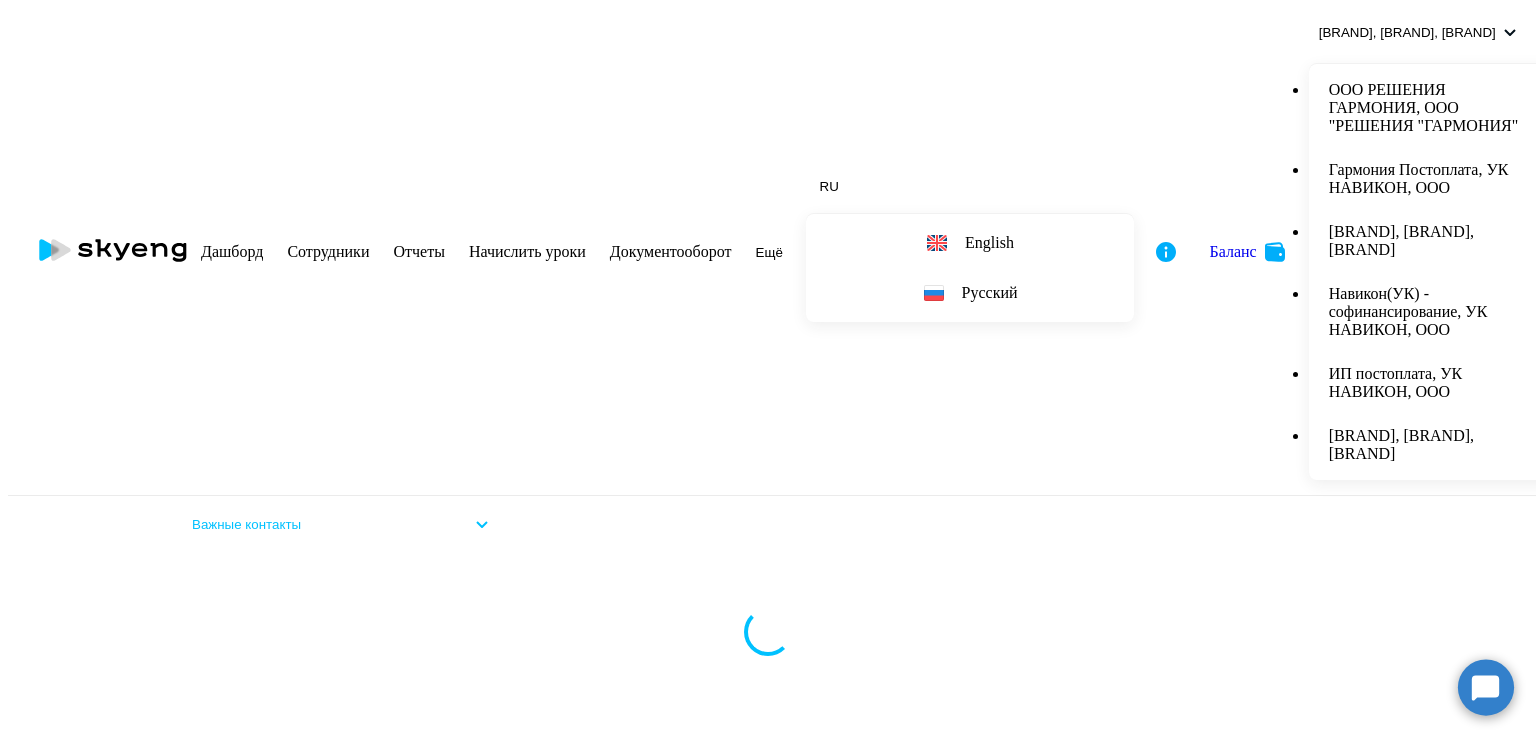 scroll, scrollTop: 936, scrollLeft: 0, axis: vertical 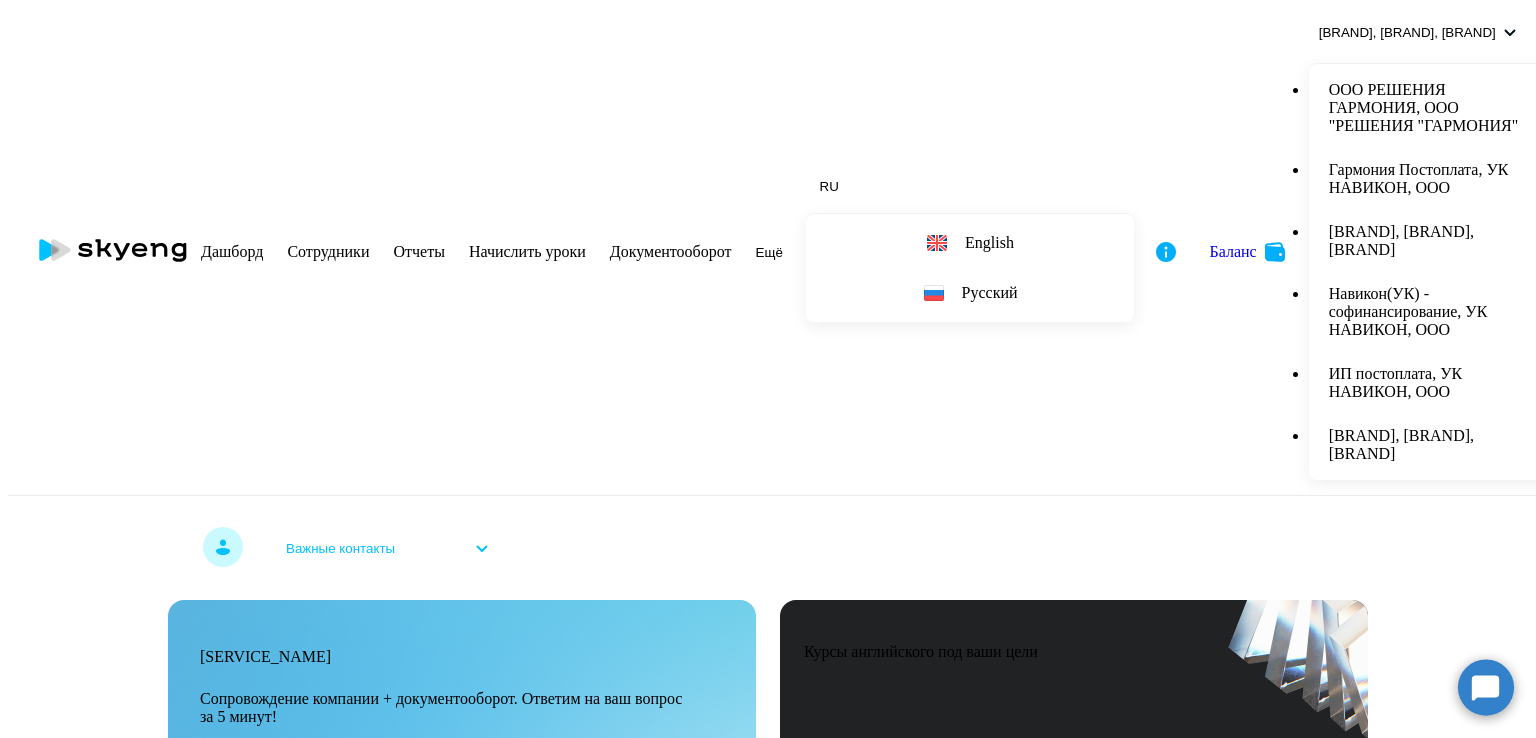 click on "Сотрудники" at bounding box center [328, 252] 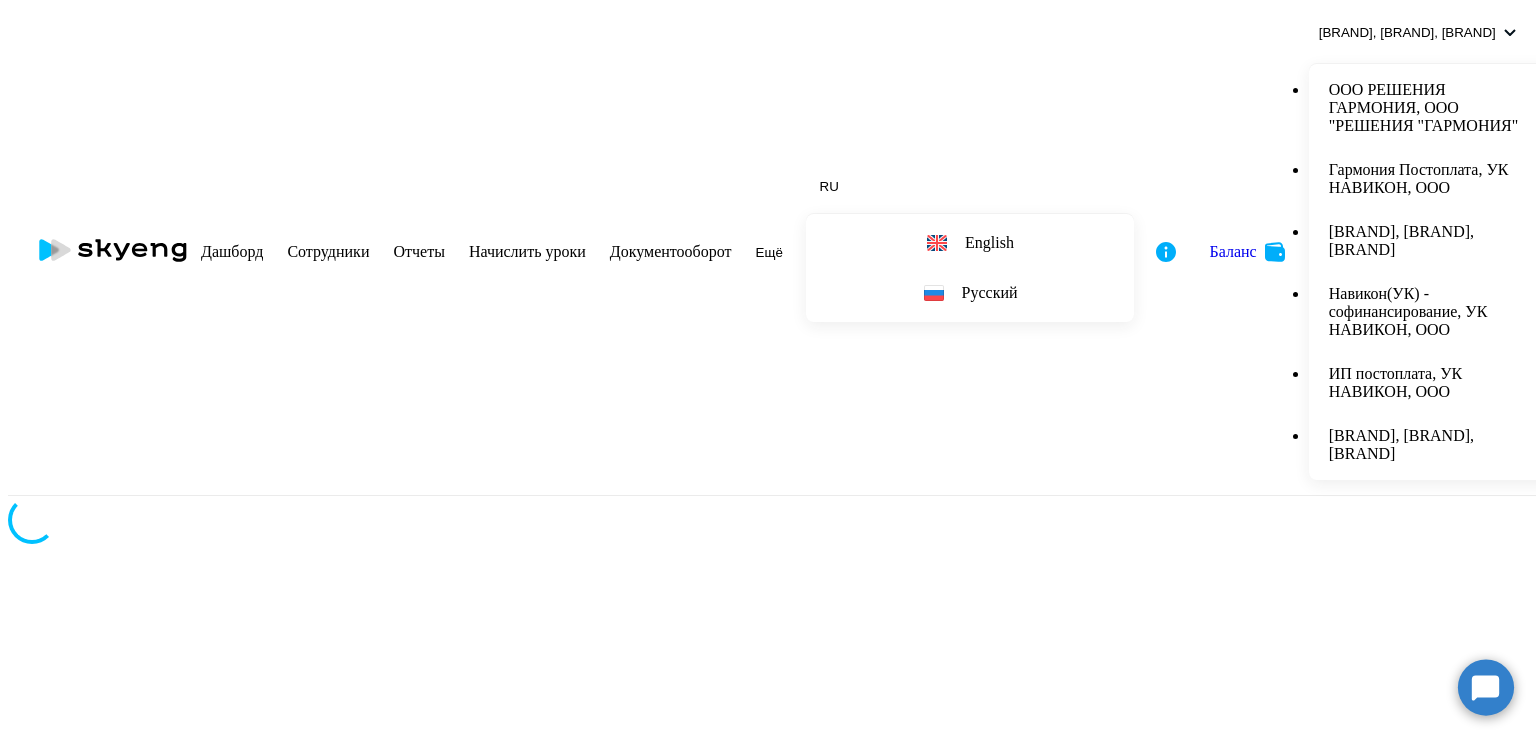 scroll, scrollTop: 0, scrollLeft: 0, axis: both 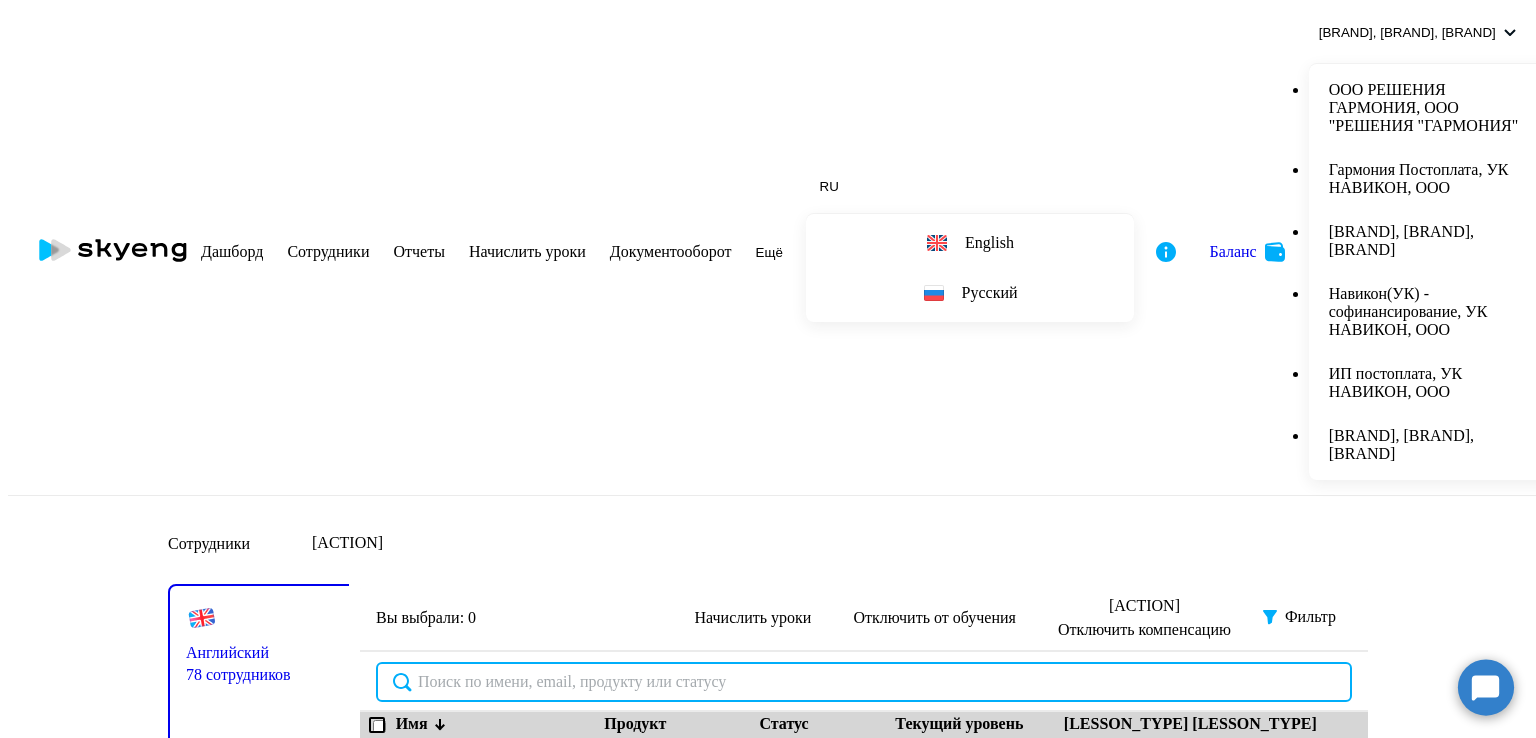 click at bounding box center (864, 682) 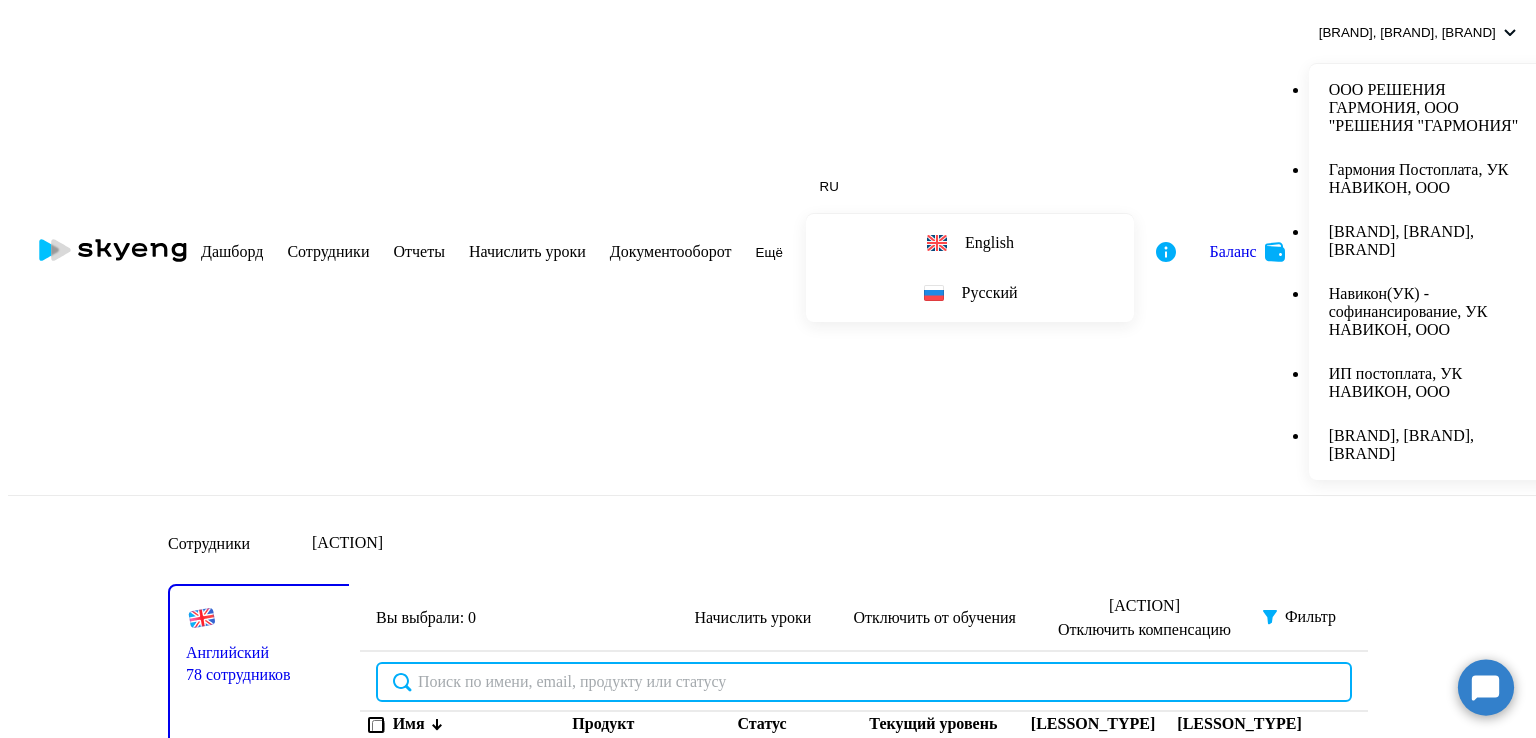 paste on "[FIRST] [LAST]" 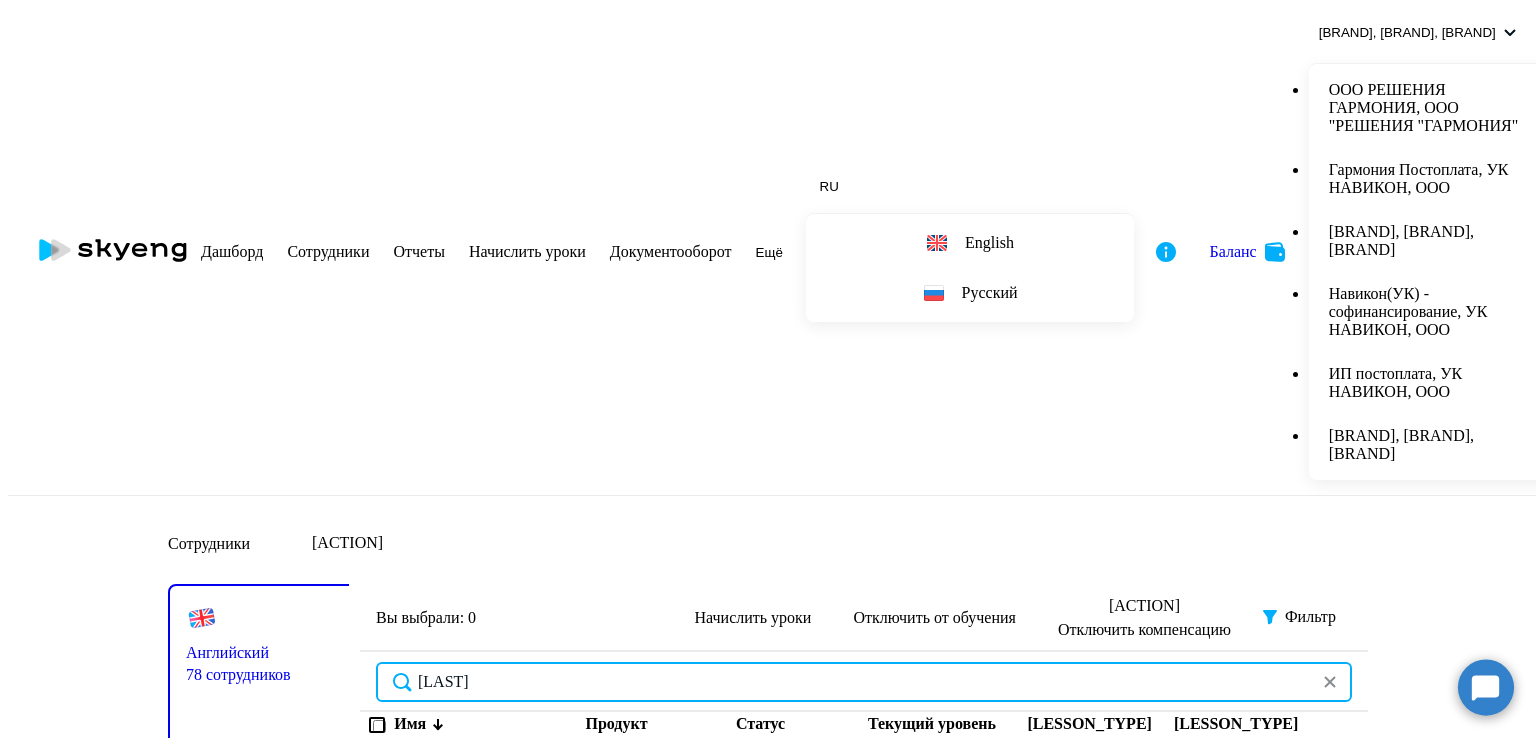 type on "[LAST]" 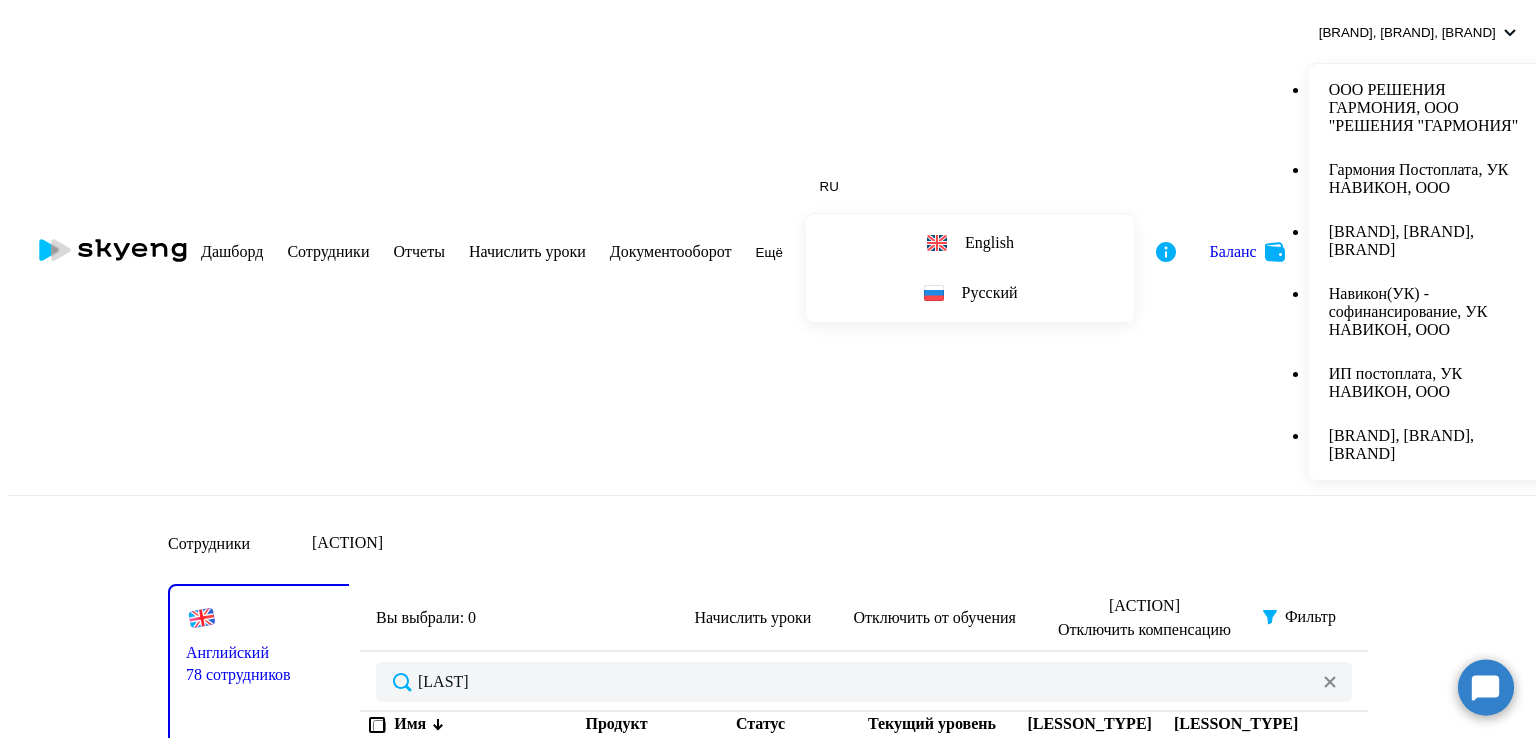 click on "Фильтр" at bounding box center (1310, 617) 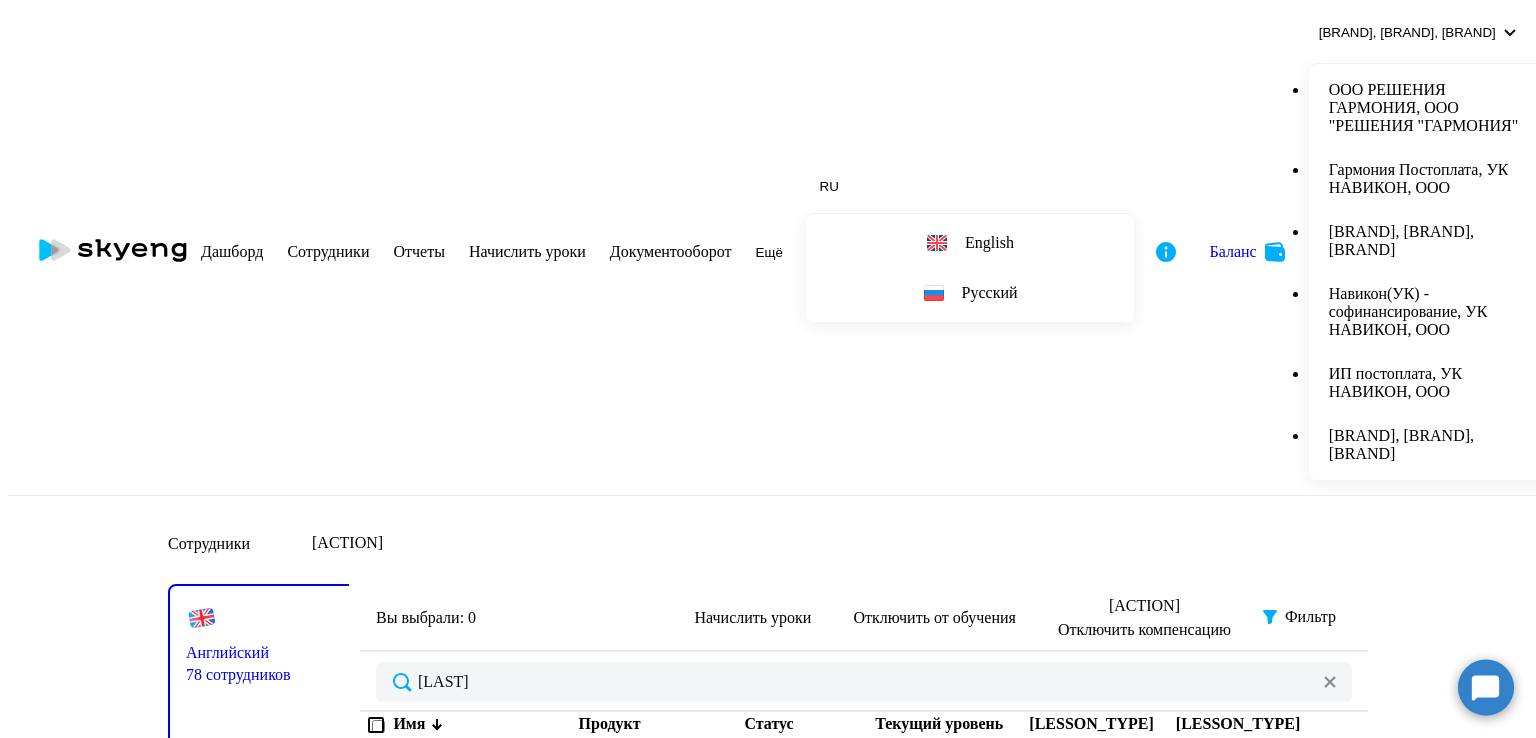 click on "[FIRST] [LAST]" at bounding box center [483, 762] 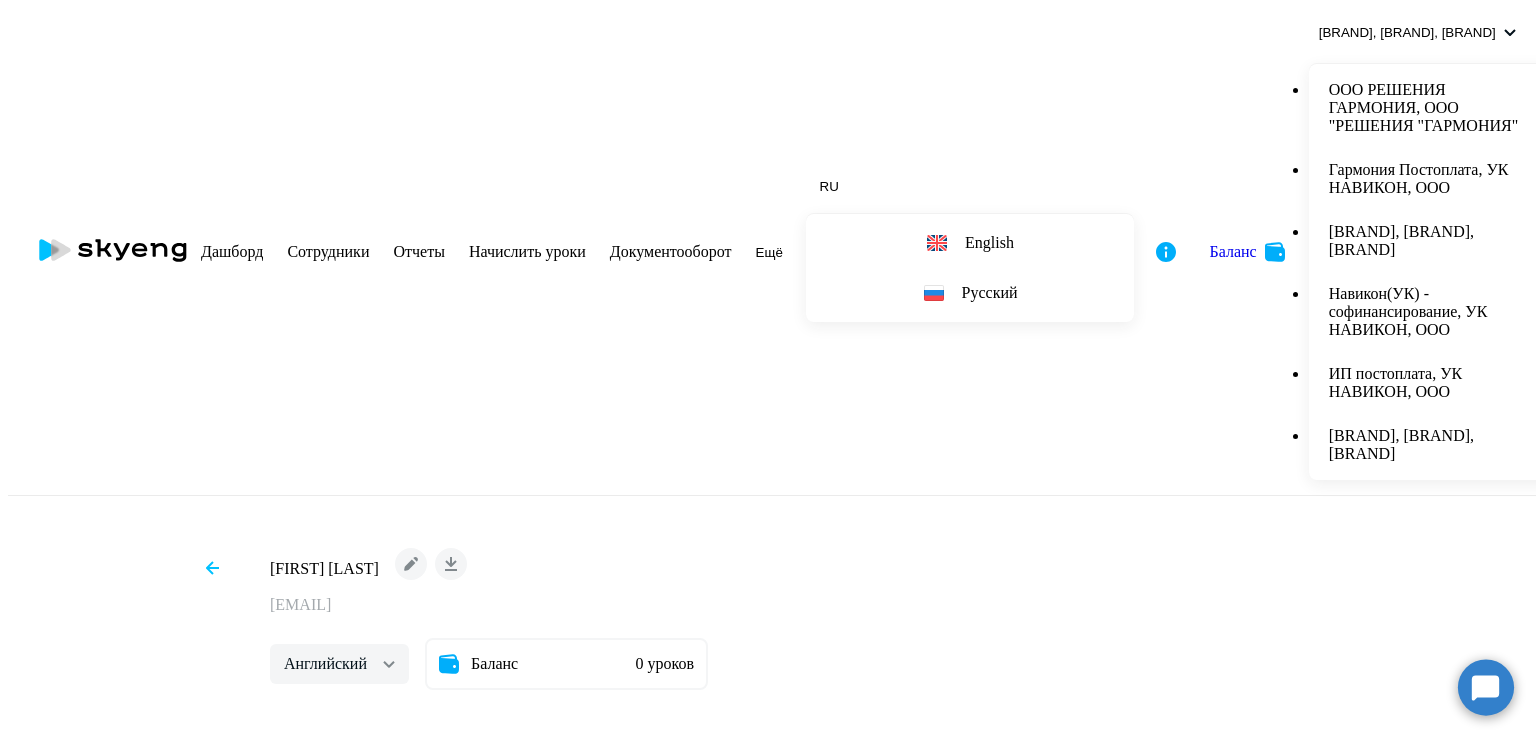 scroll, scrollTop: 496, scrollLeft: 0, axis: vertical 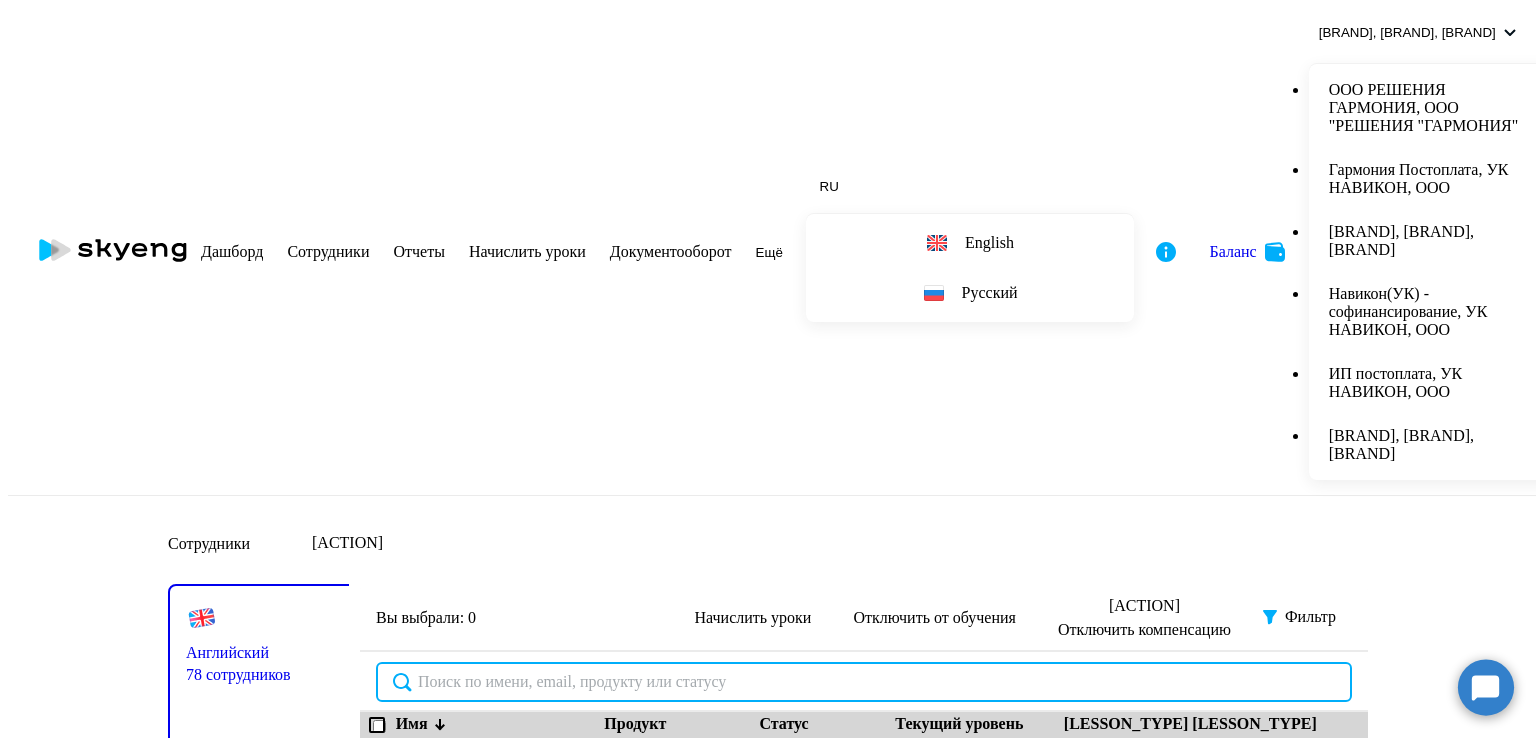 click at bounding box center (864, 682) 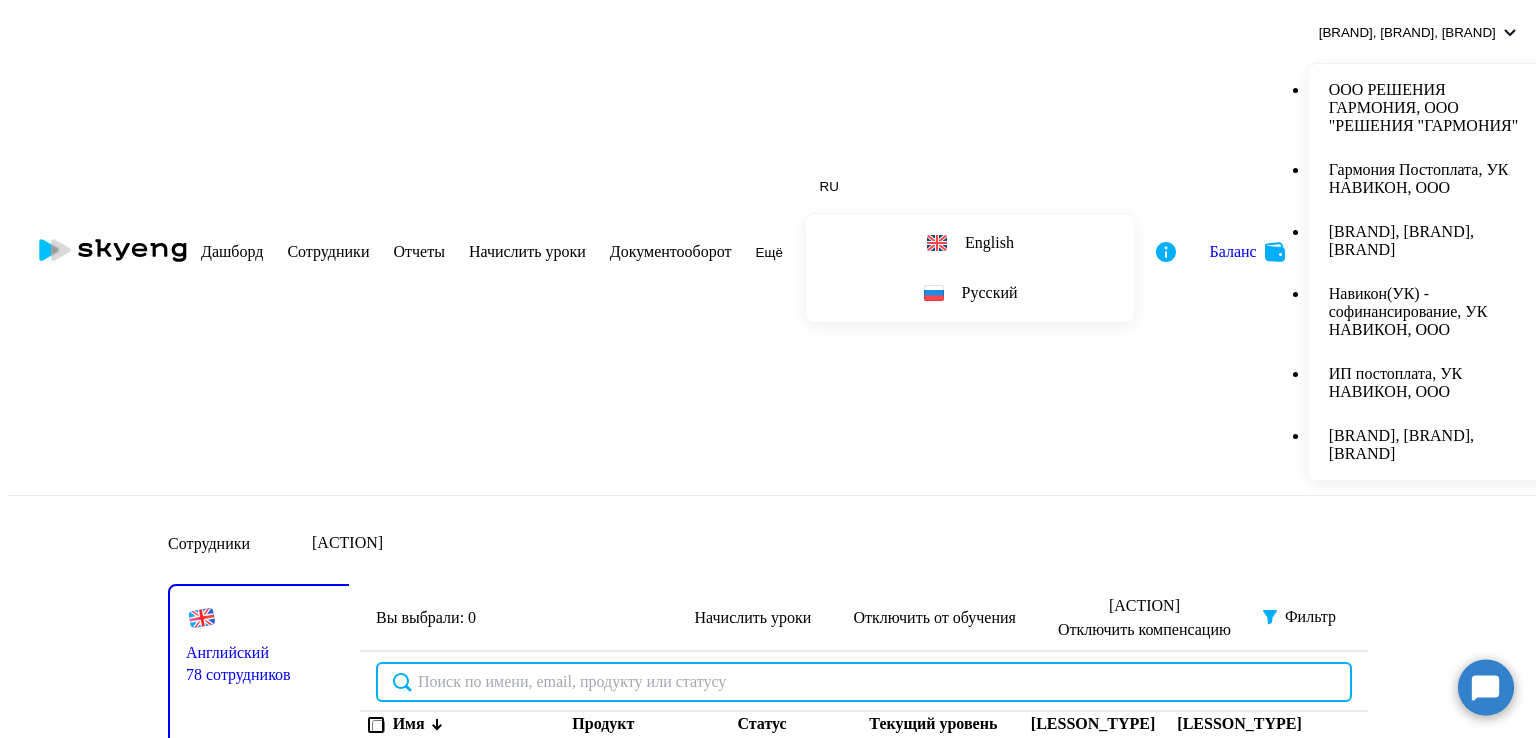 paste on "[FIRST] [LAST]" 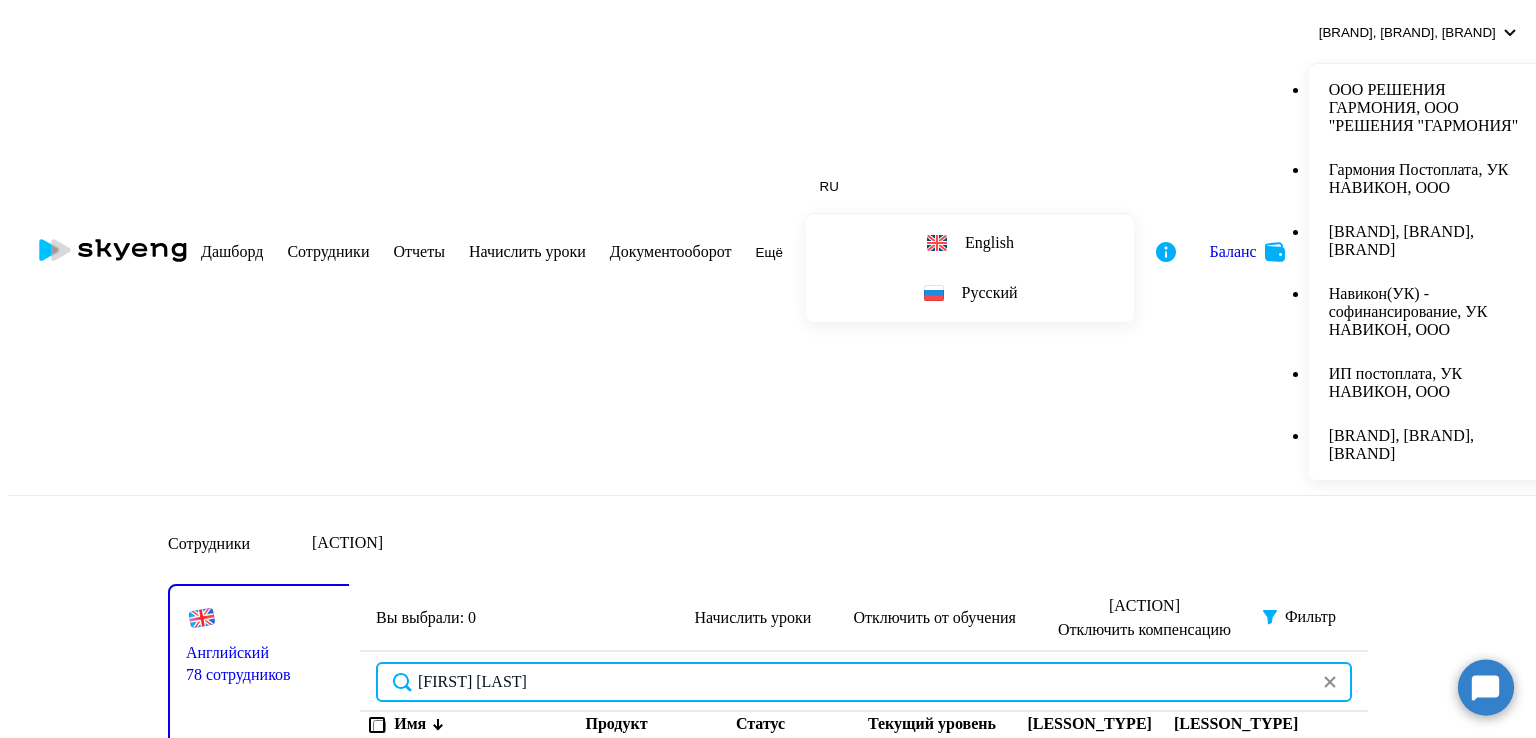 type on "[FIRST] [LAST]" 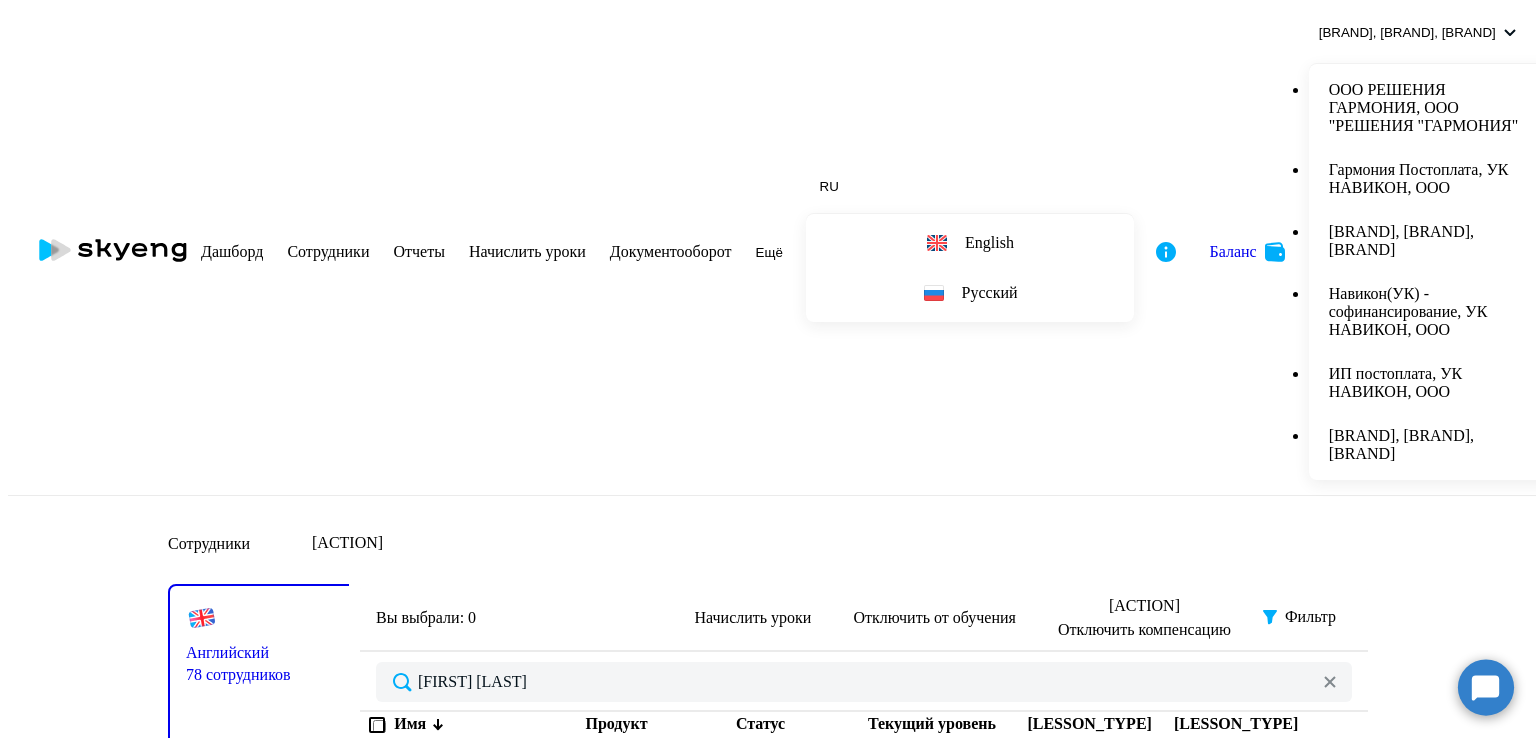 click on "Фильтр" at bounding box center (1299, 618) 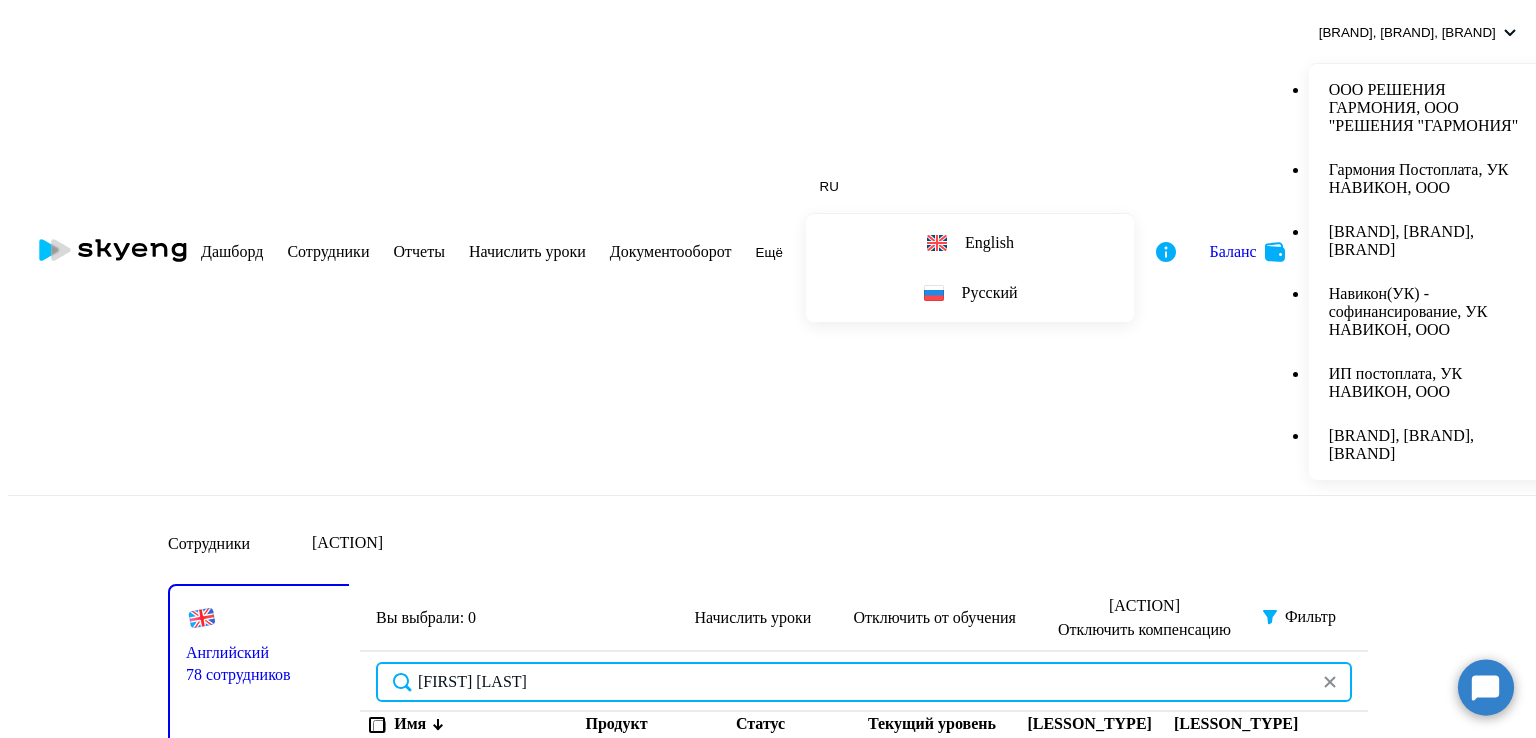 click on "[FIRST] [LAST]" at bounding box center [864, 682] 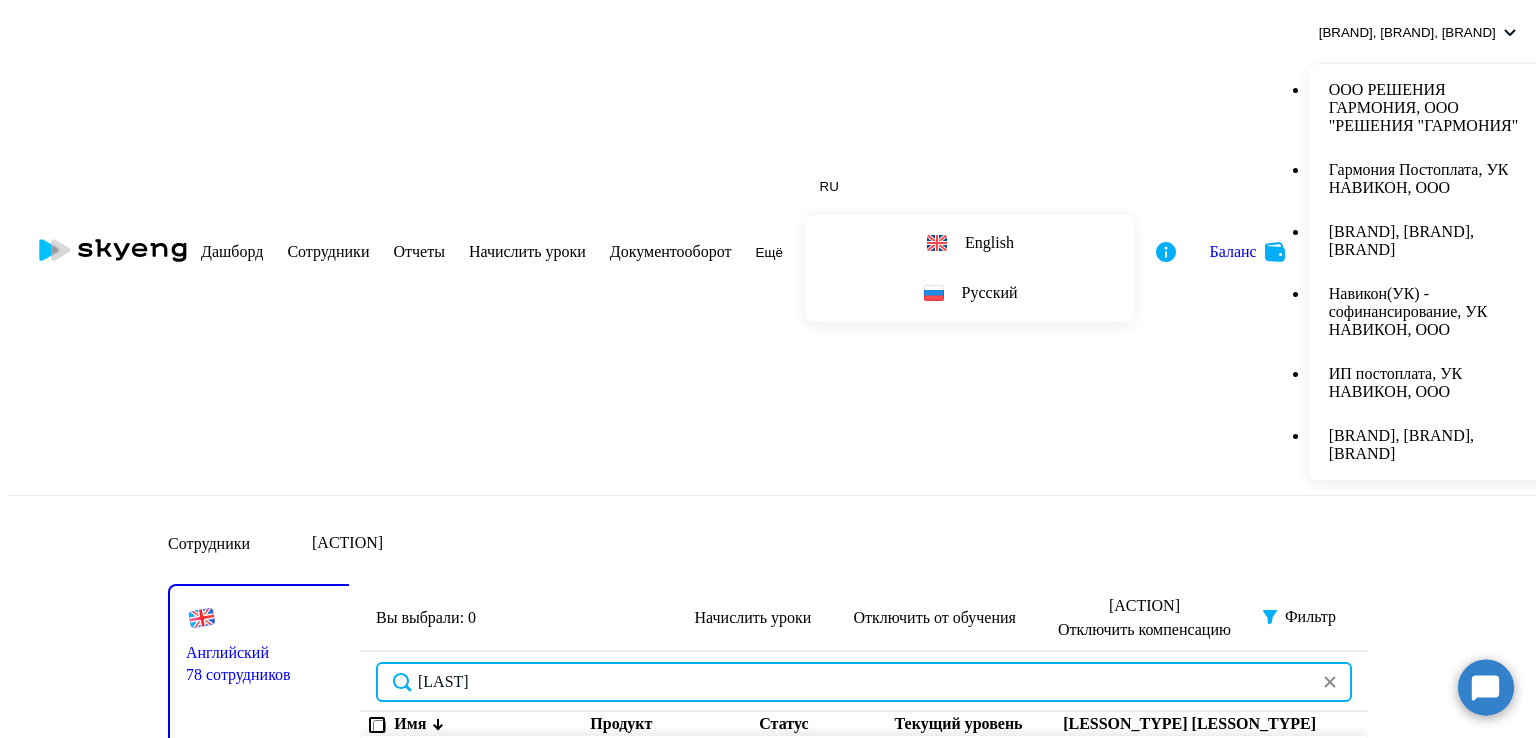 type on "[LAST]" 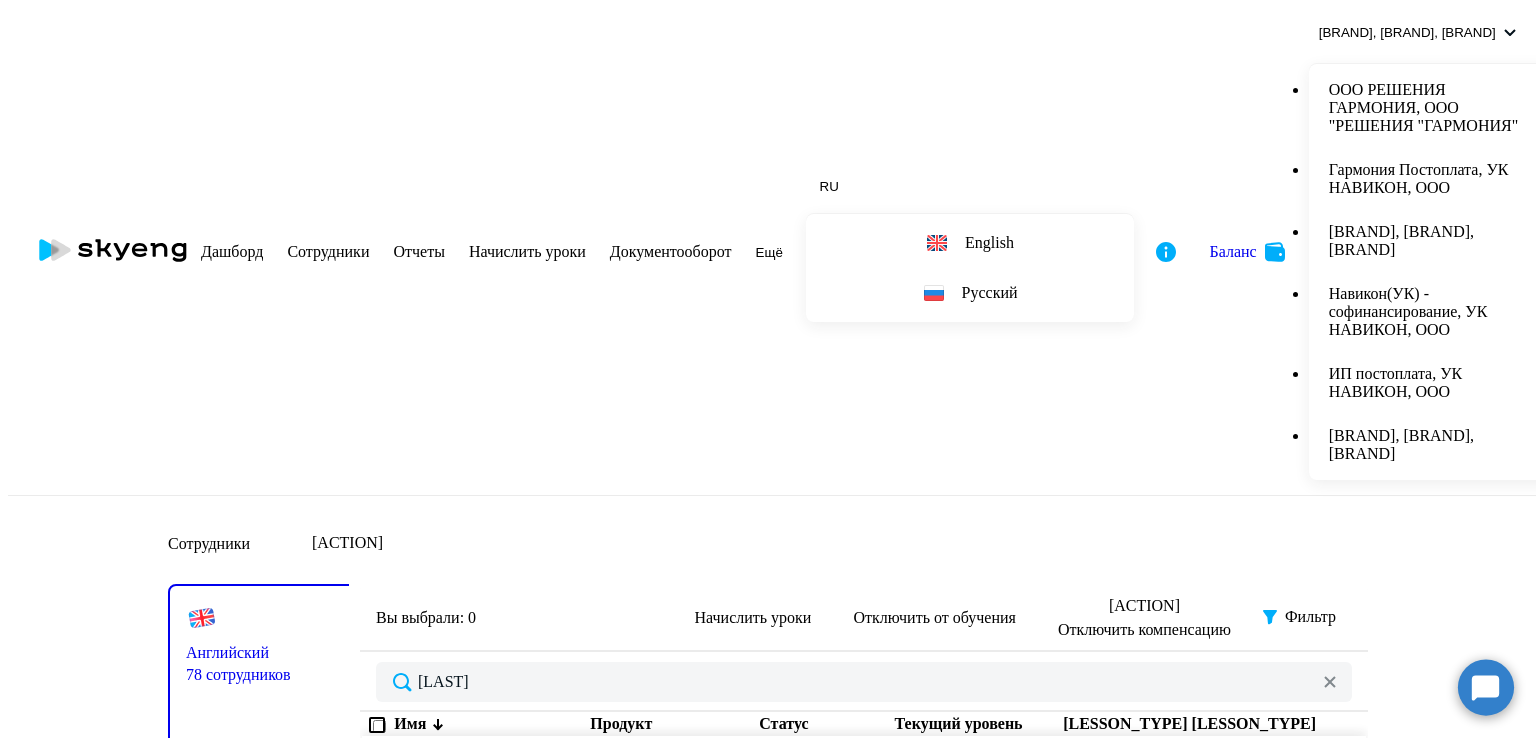 click on "[FIRST] [LAST]" at bounding box center [490, 762] 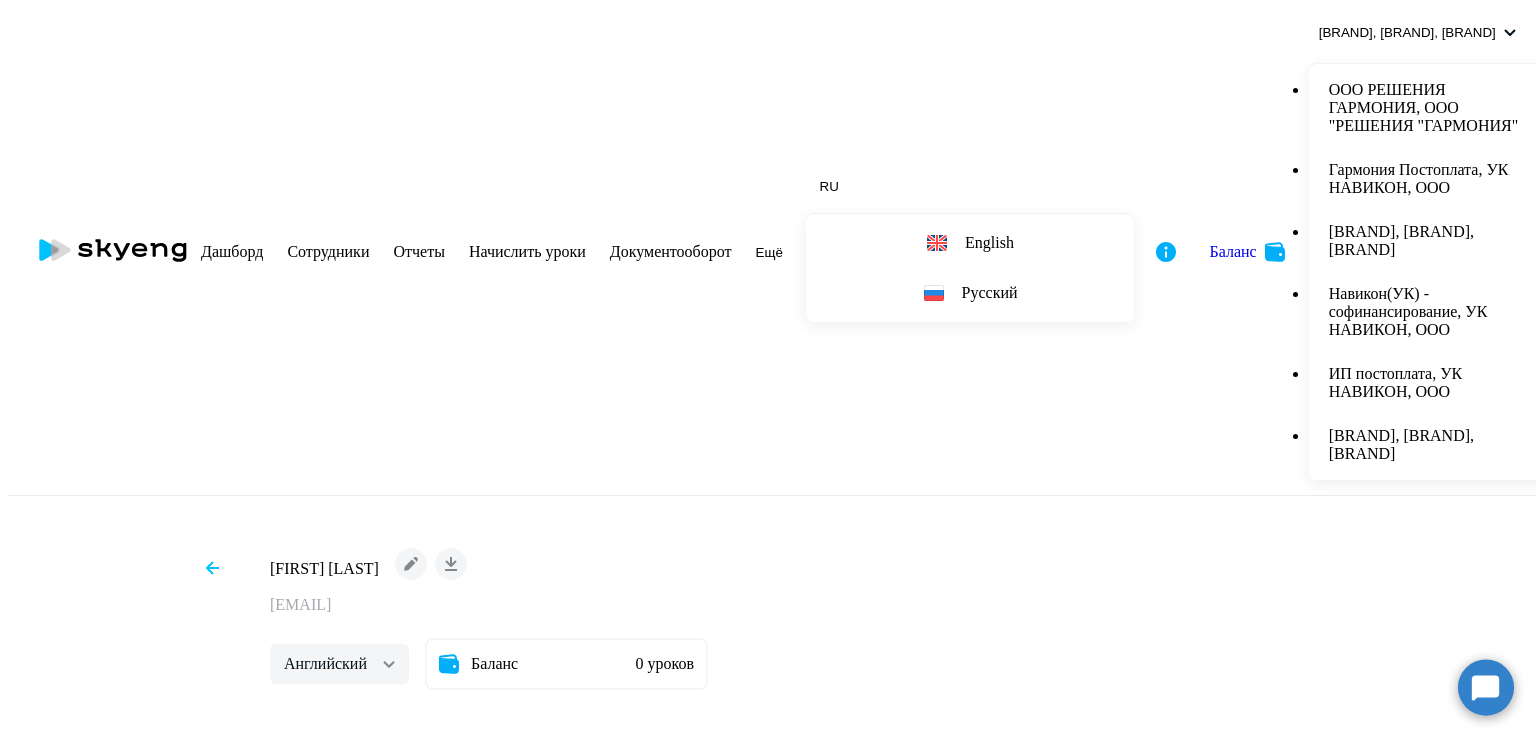 scroll, scrollTop: 564, scrollLeft: 0, axis: vertical 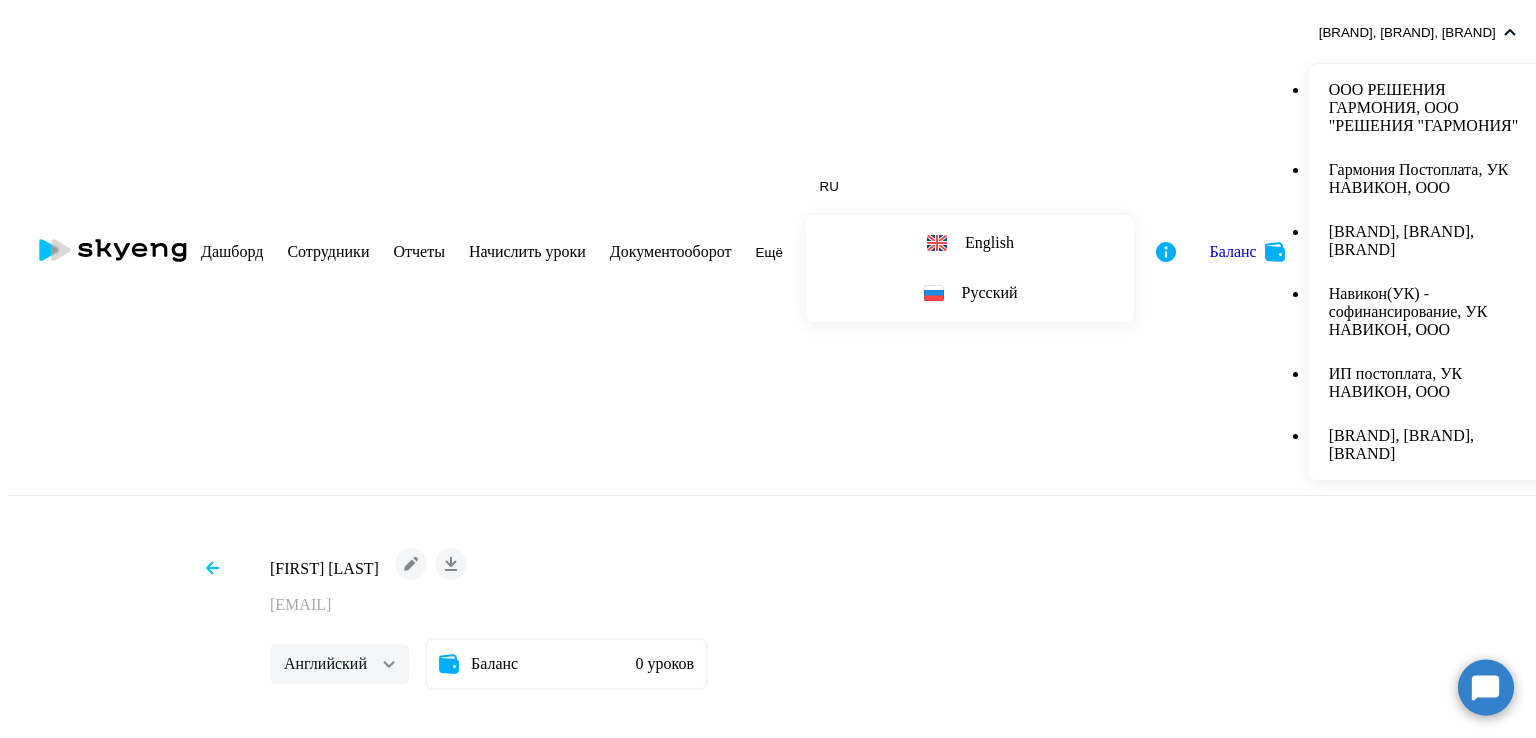 click on "[BRAND], [BRAND], [BRAND]" at bounding box center [1435, 241] 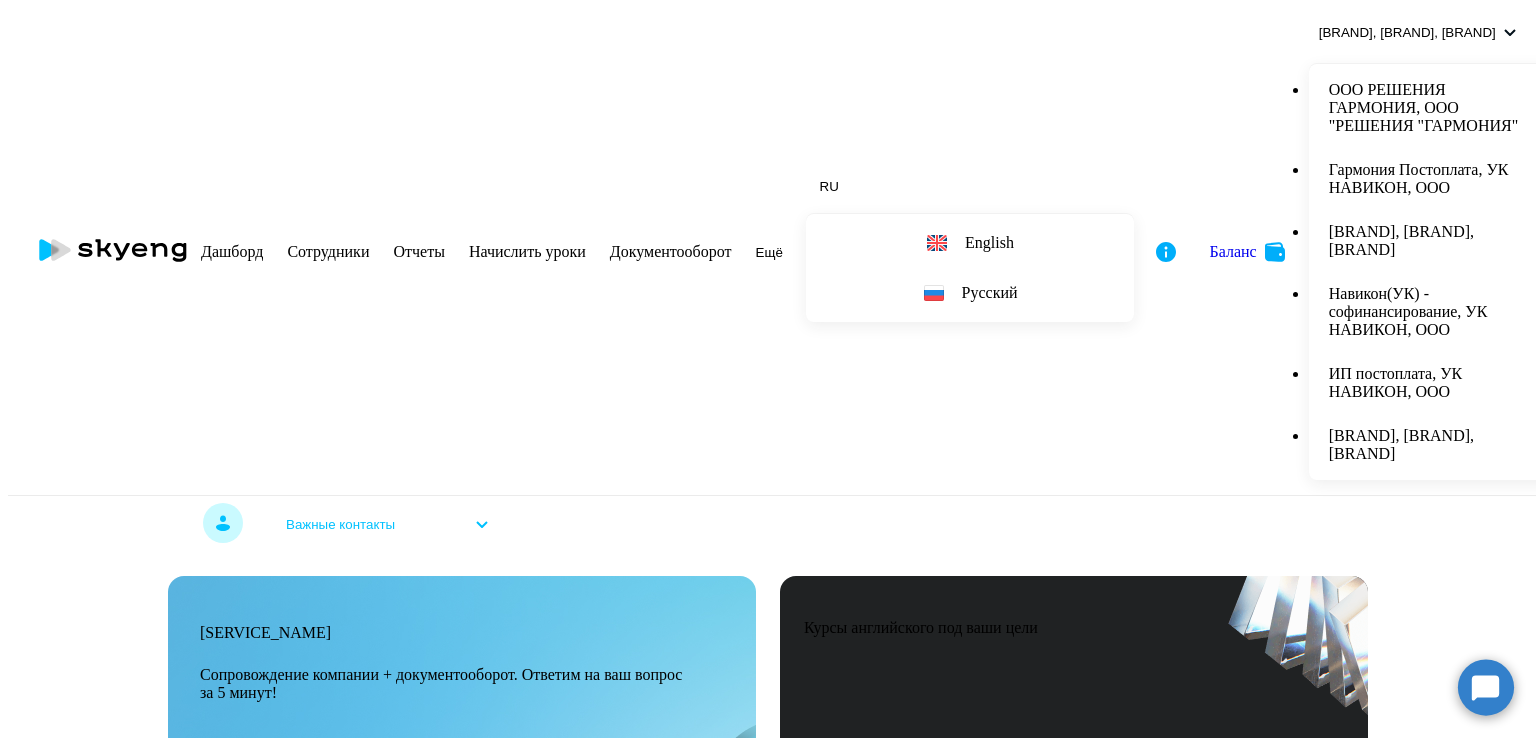 scroll, scrollTop: 636, scrollLeft: 0, axis: vertical 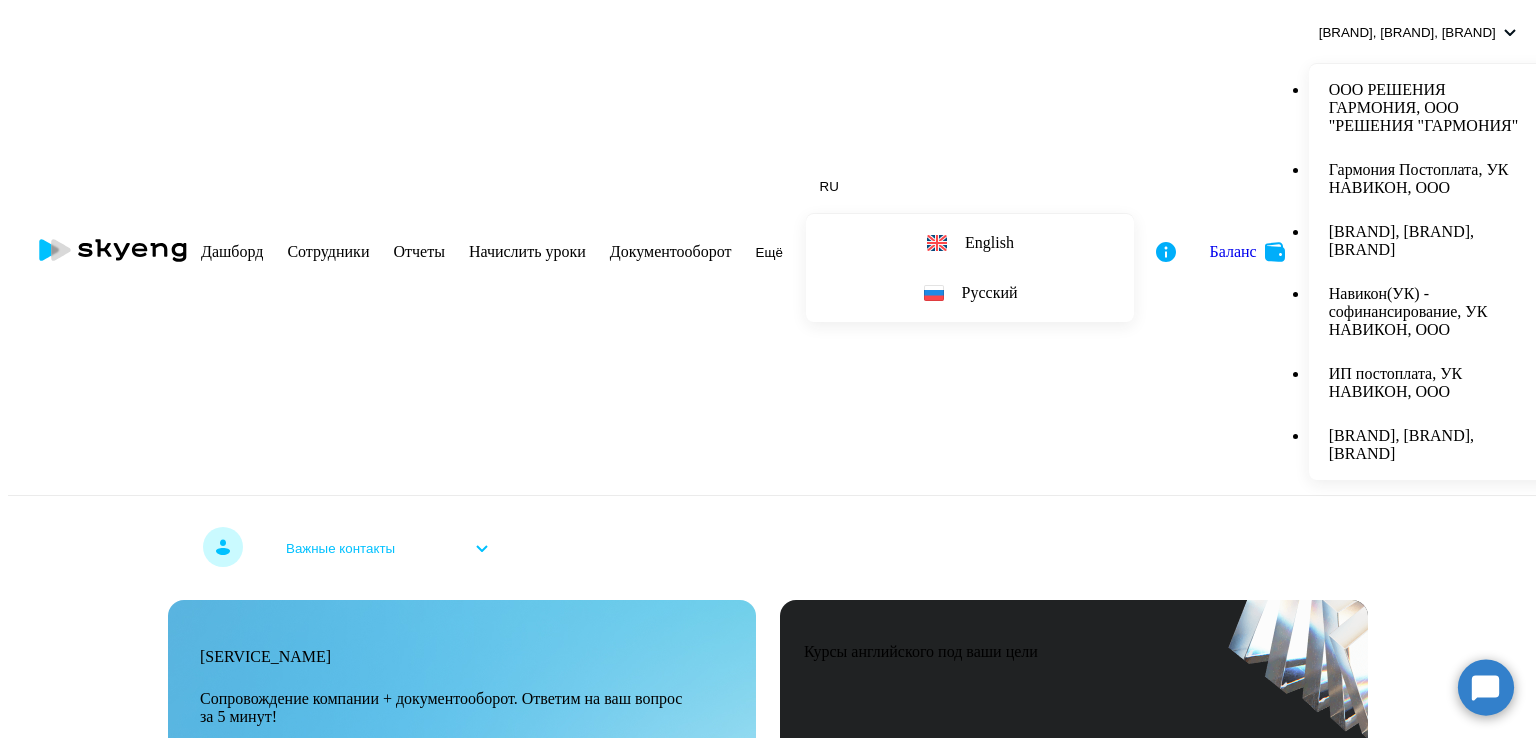 click on "Сотрудники" at bounding box center (328, 251) 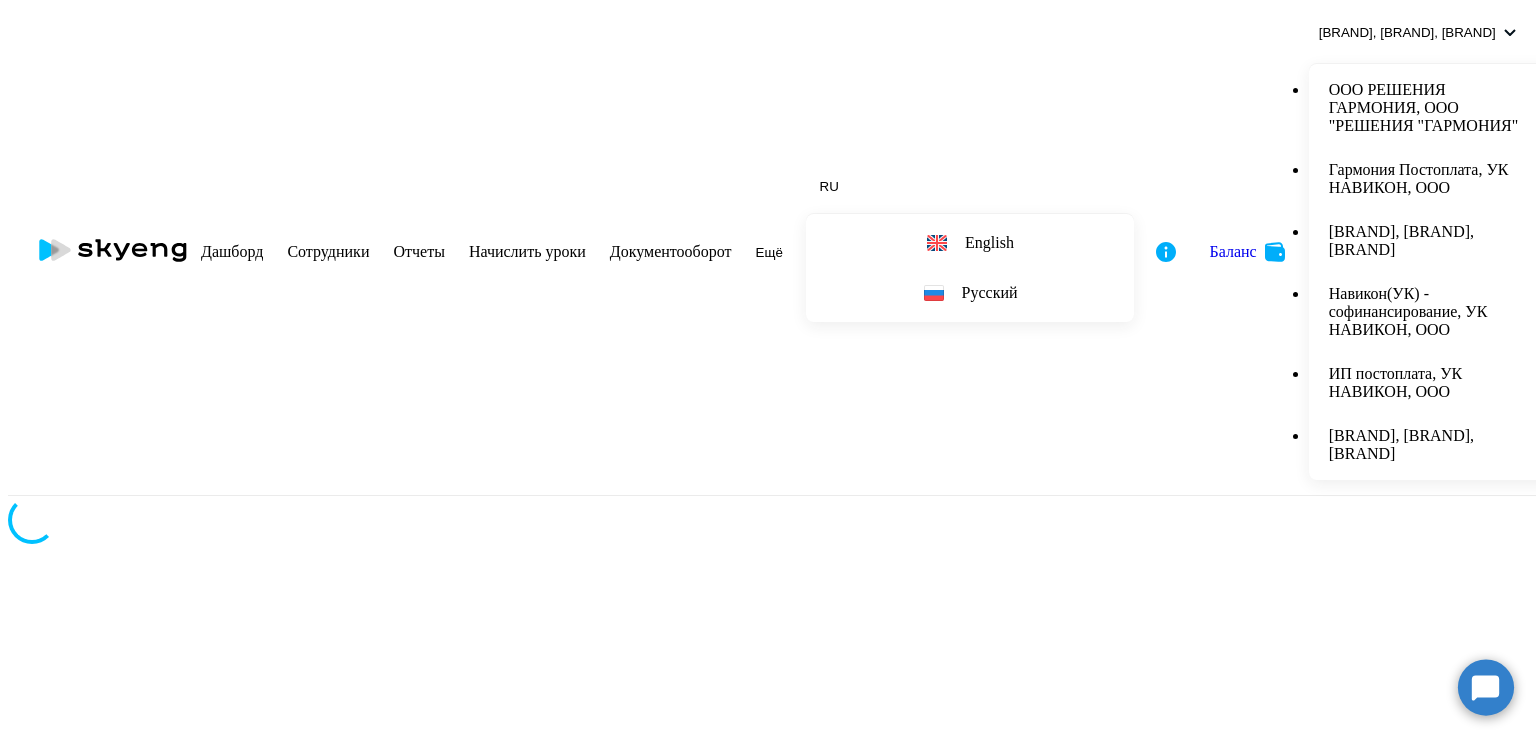 scroll, scrollTop: 0, scrollLeft: 0, axis: both 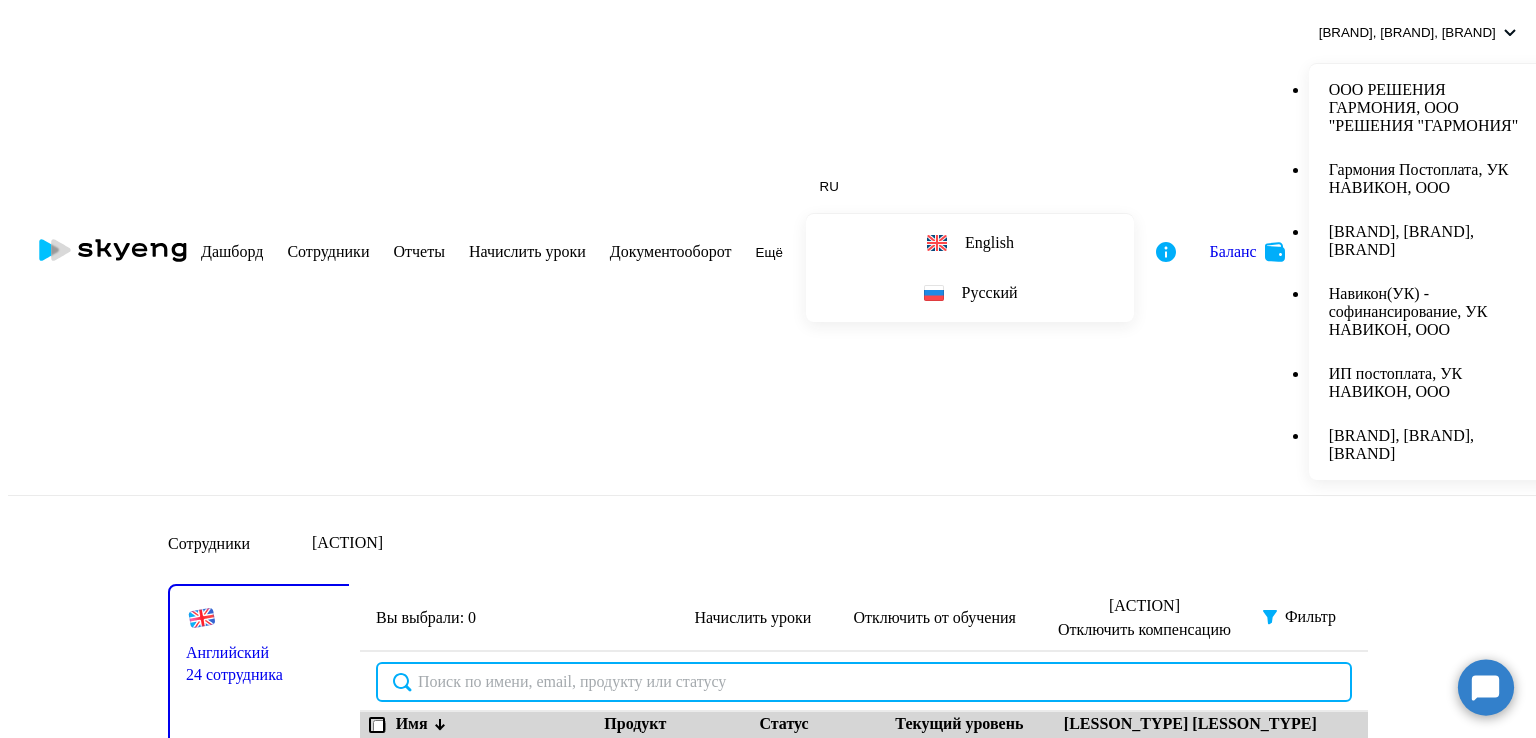 click at bounding box center (864, 682) 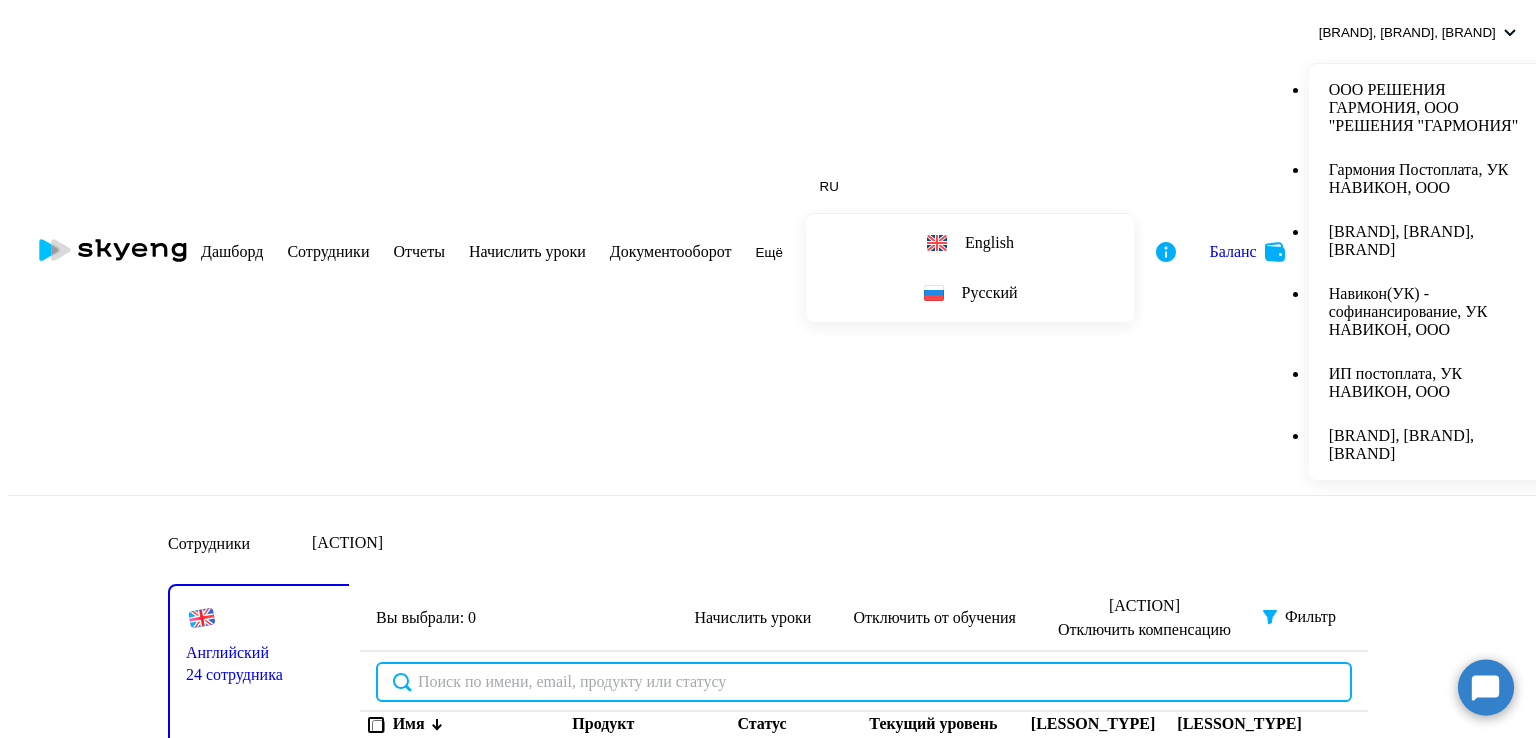 paste on "[EMAIL]" 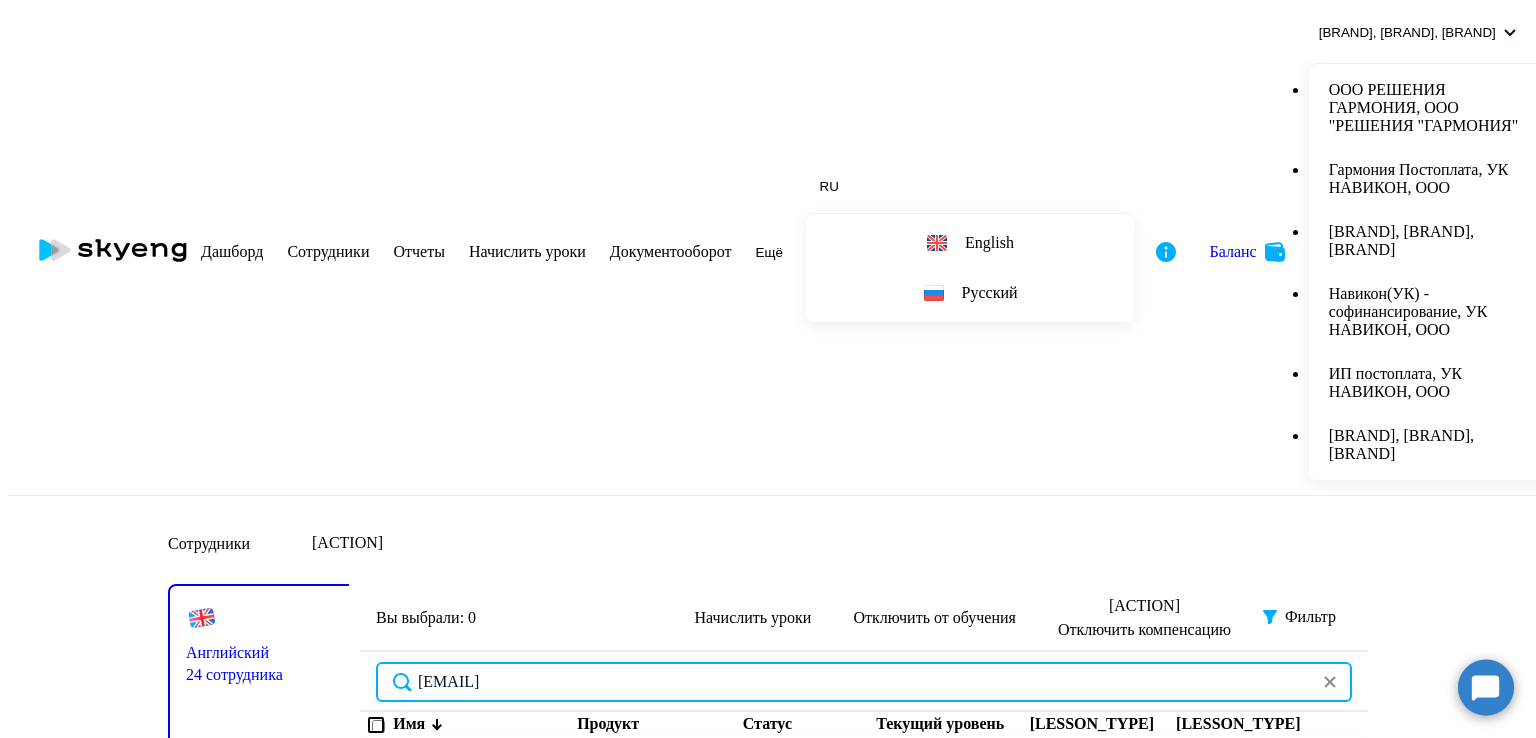 type on "[EMAIL]" 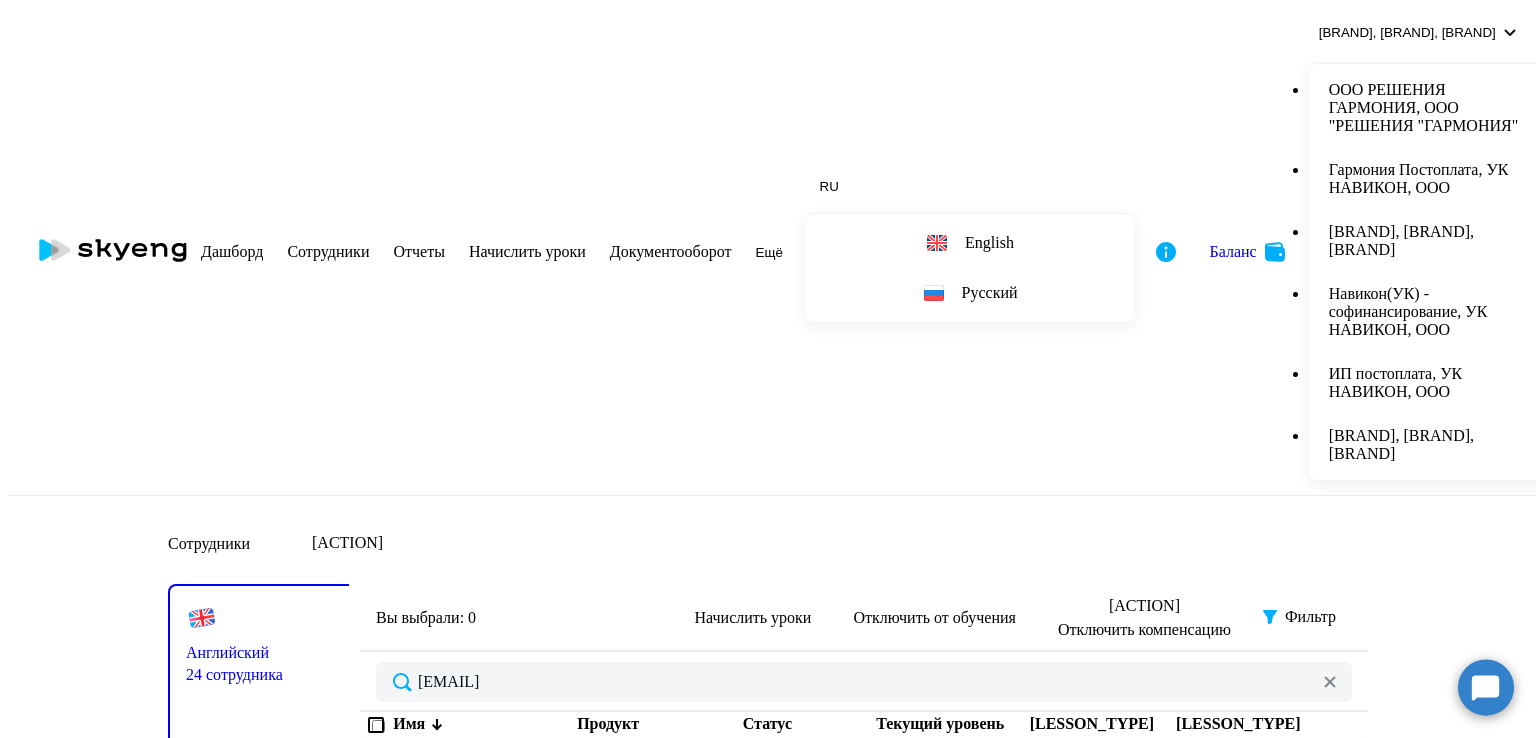 click on "[FIRST] [LAST]" at bounding box center [483, 762] 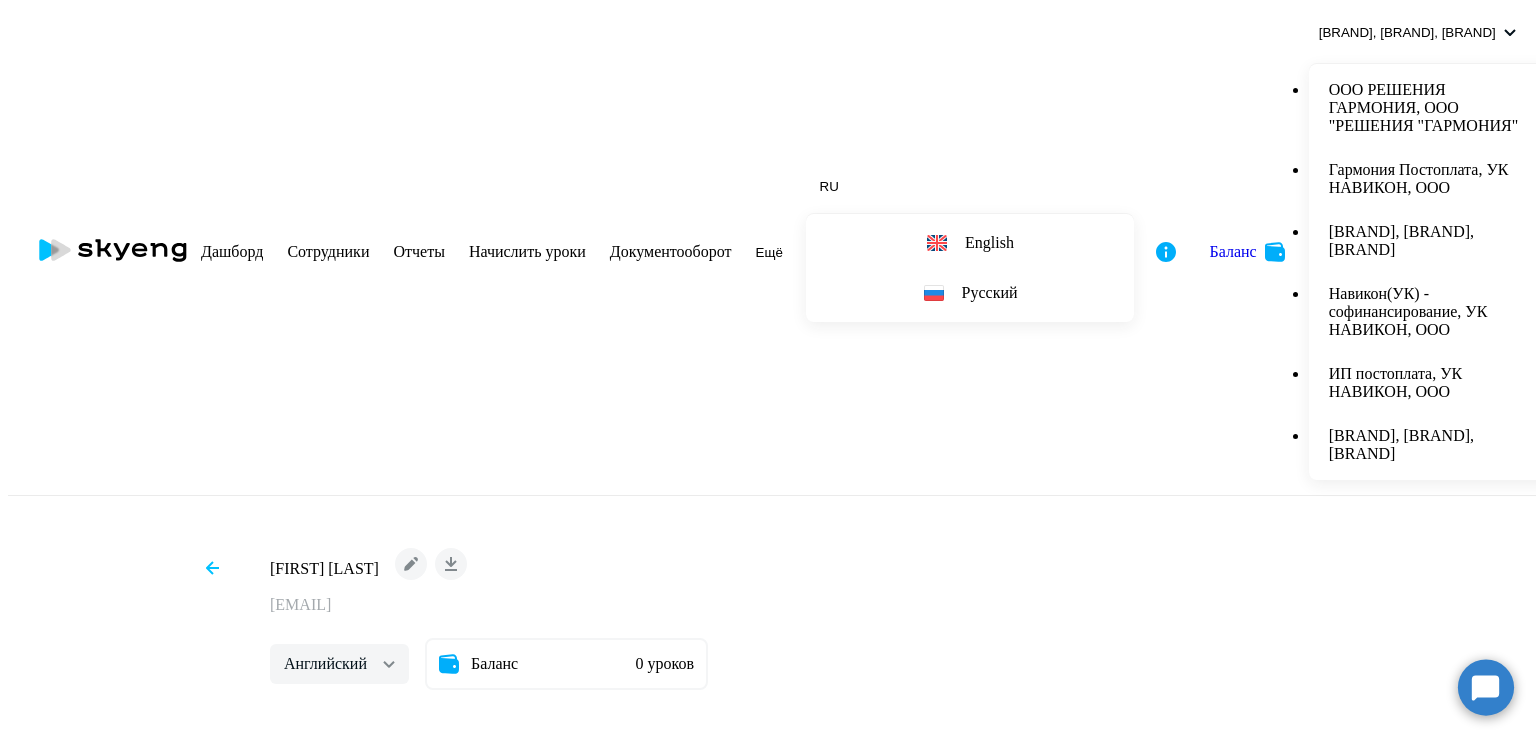 scroll, scrollTop: 824, scrollLeft: 0, axis: vertical 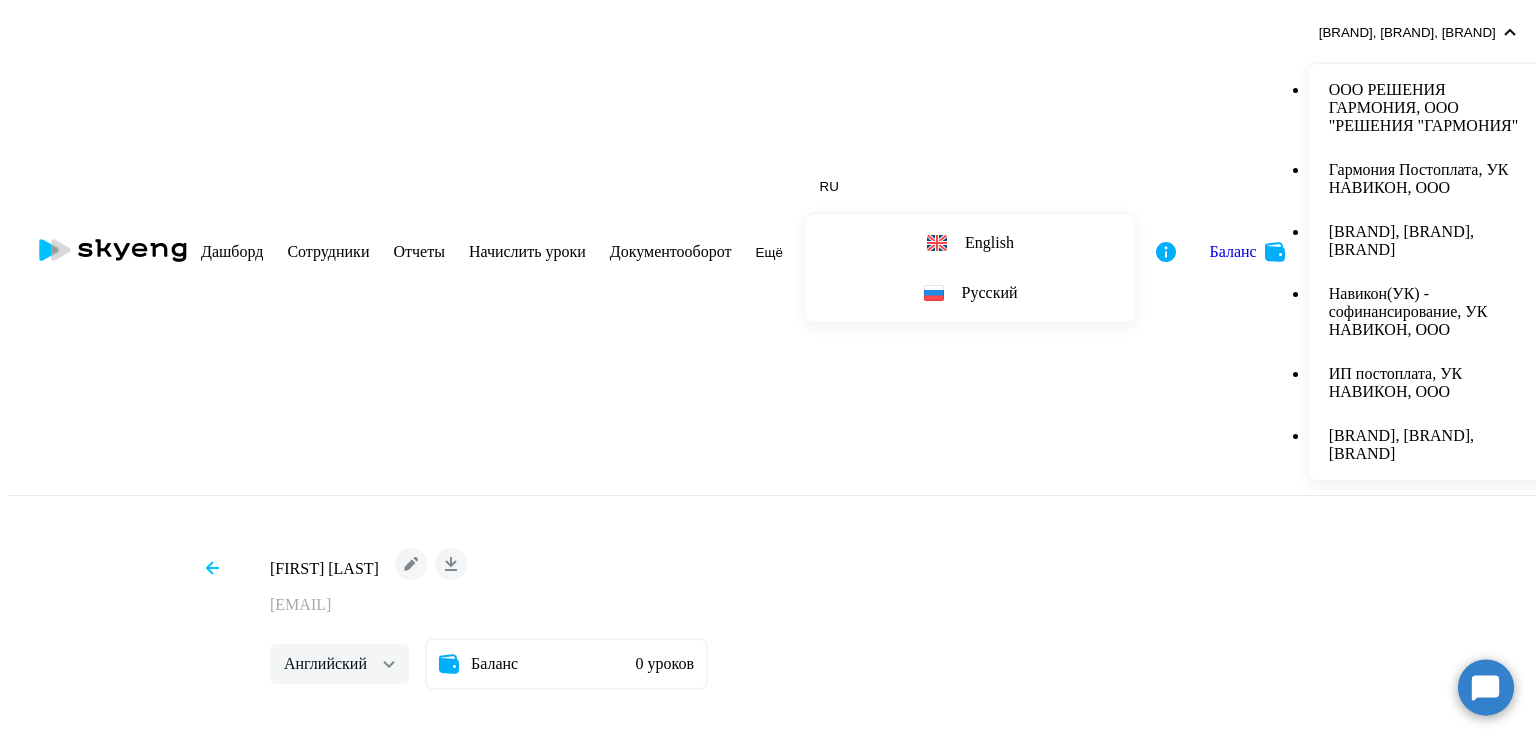 click on "Гармония Постоплата, УК НАВИКОН, ООО" at bounding box center [1435, 179] 